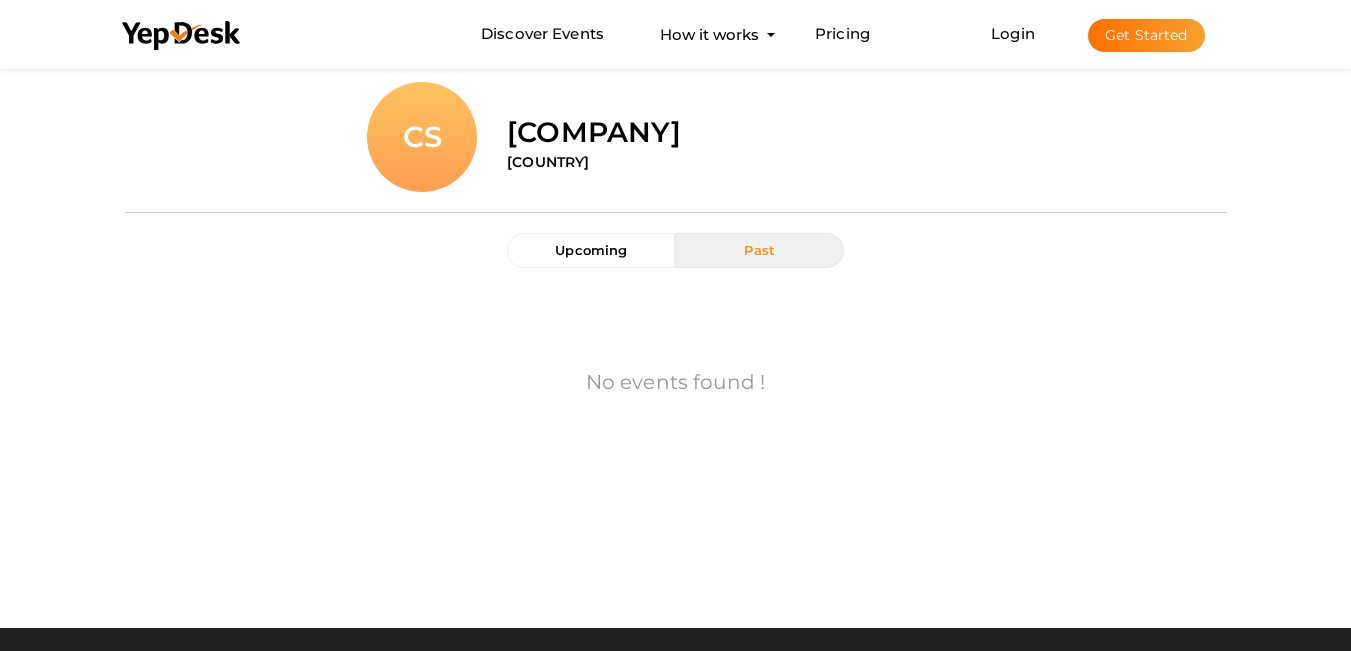scroll, scrollTop: 0, scrollLeft: 0, axis: both 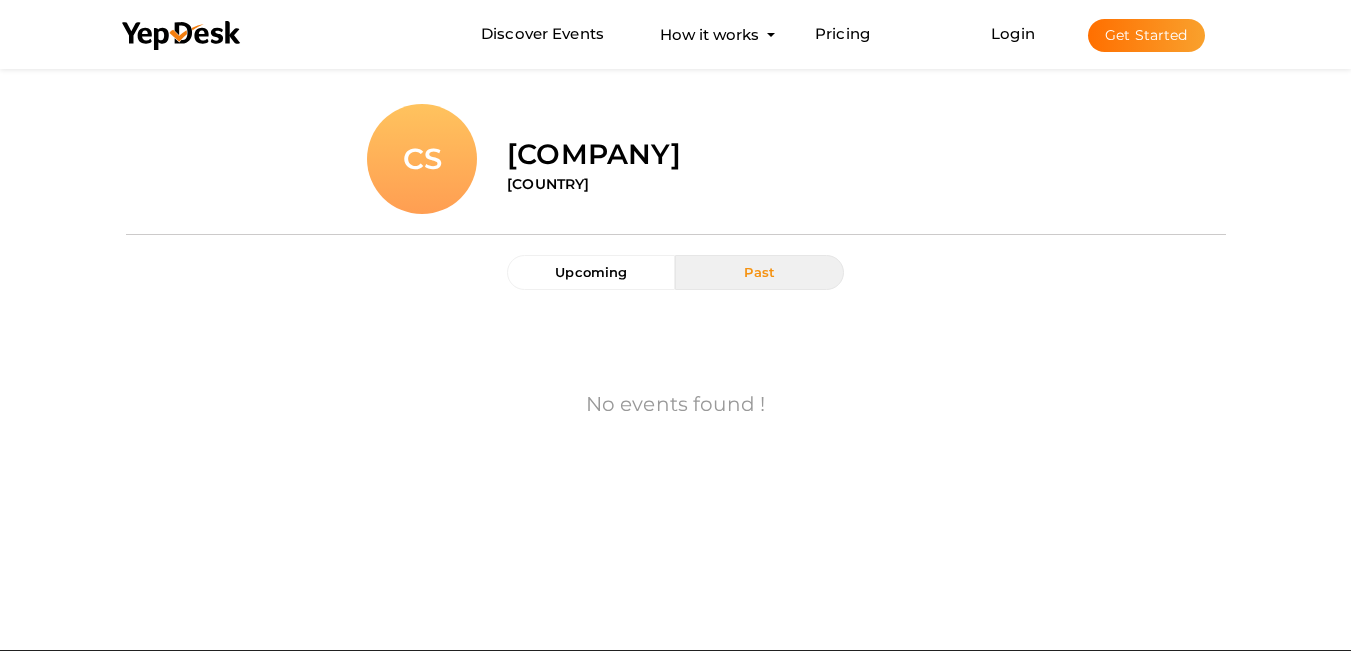 click on "Login
Get Started" at bounding box center [1097, 34] 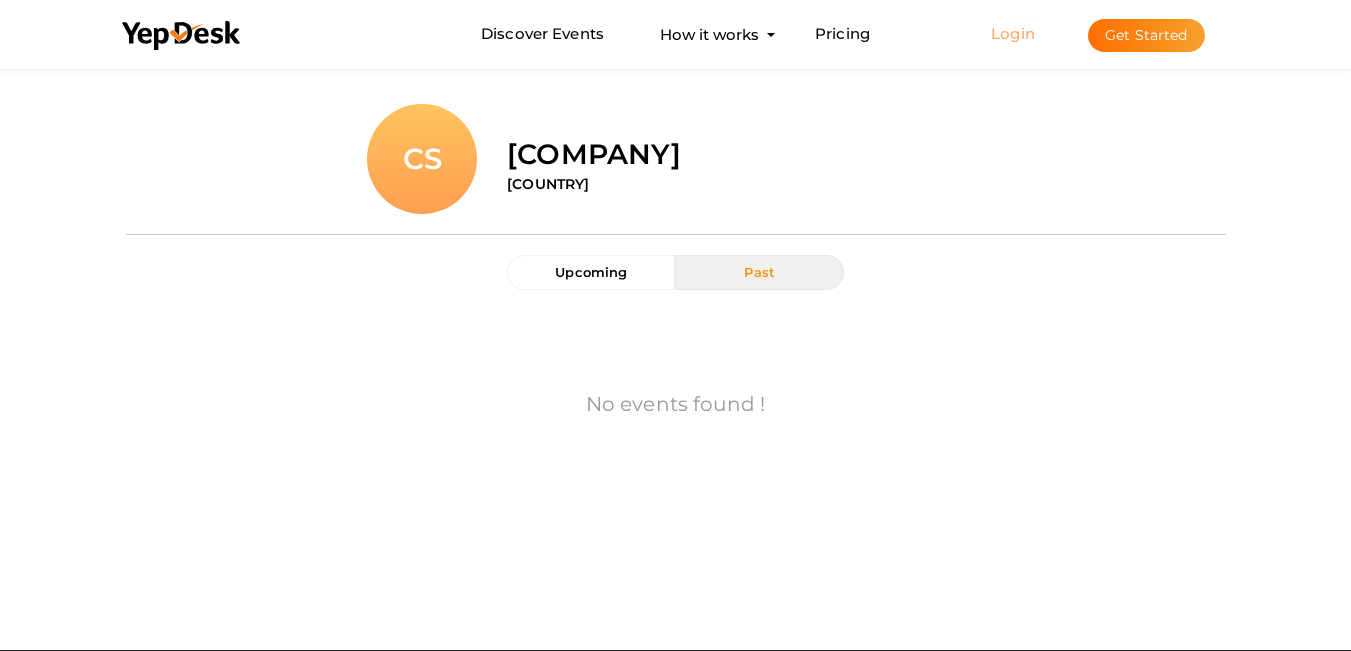 click on "Login" at bounding box center (1013, 33) 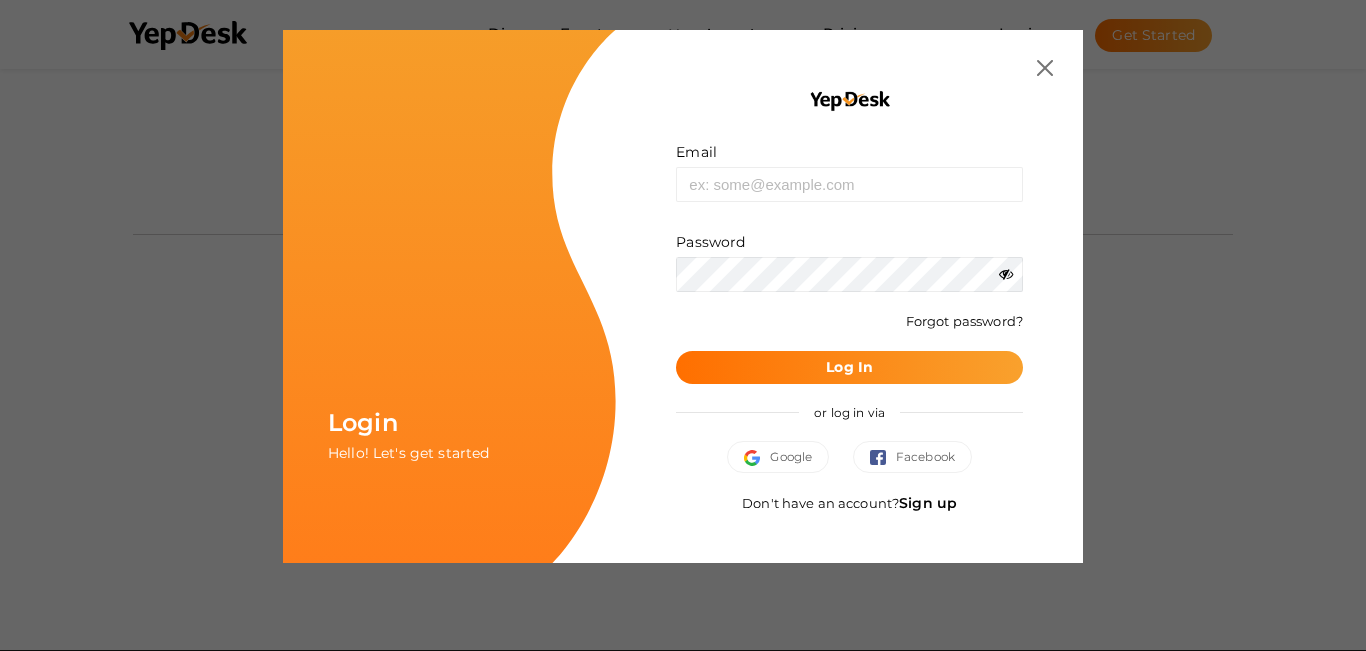 click on "Sign up" at bounding box center (928, 503) 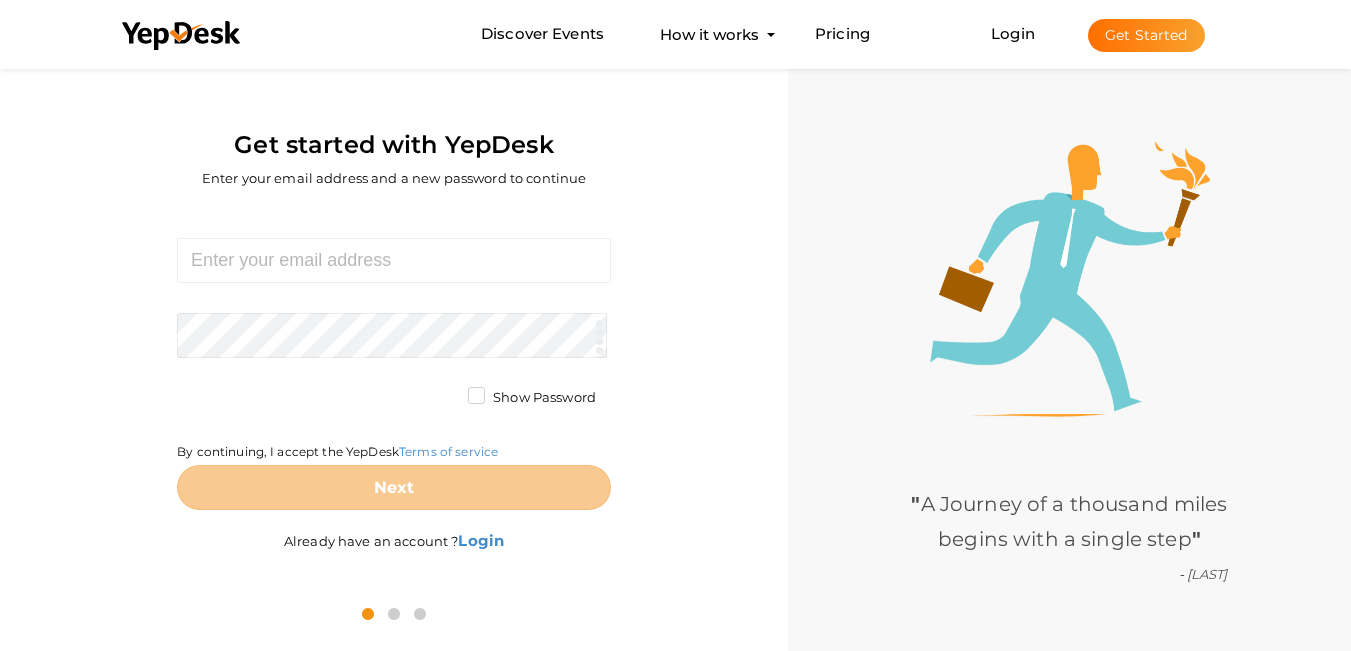 scroll, scrollTop: 0, scrollLeft: 0, axis: both 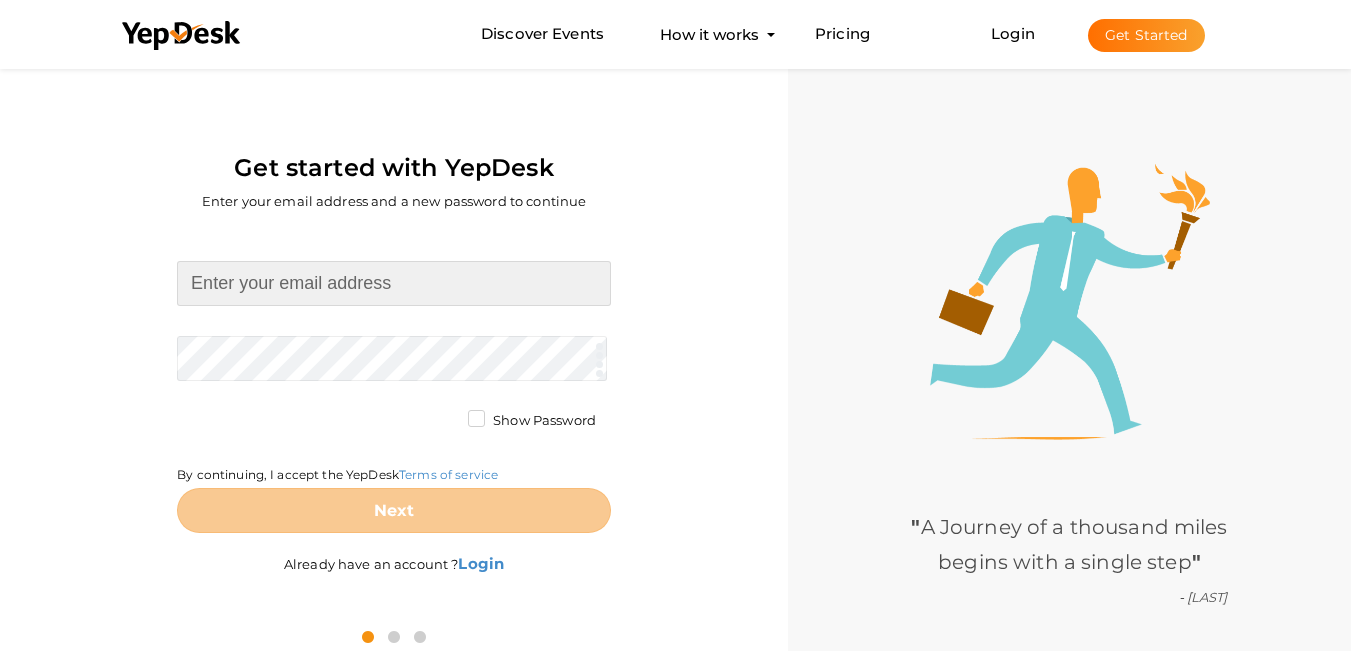 click at bounding box center (394, 283) 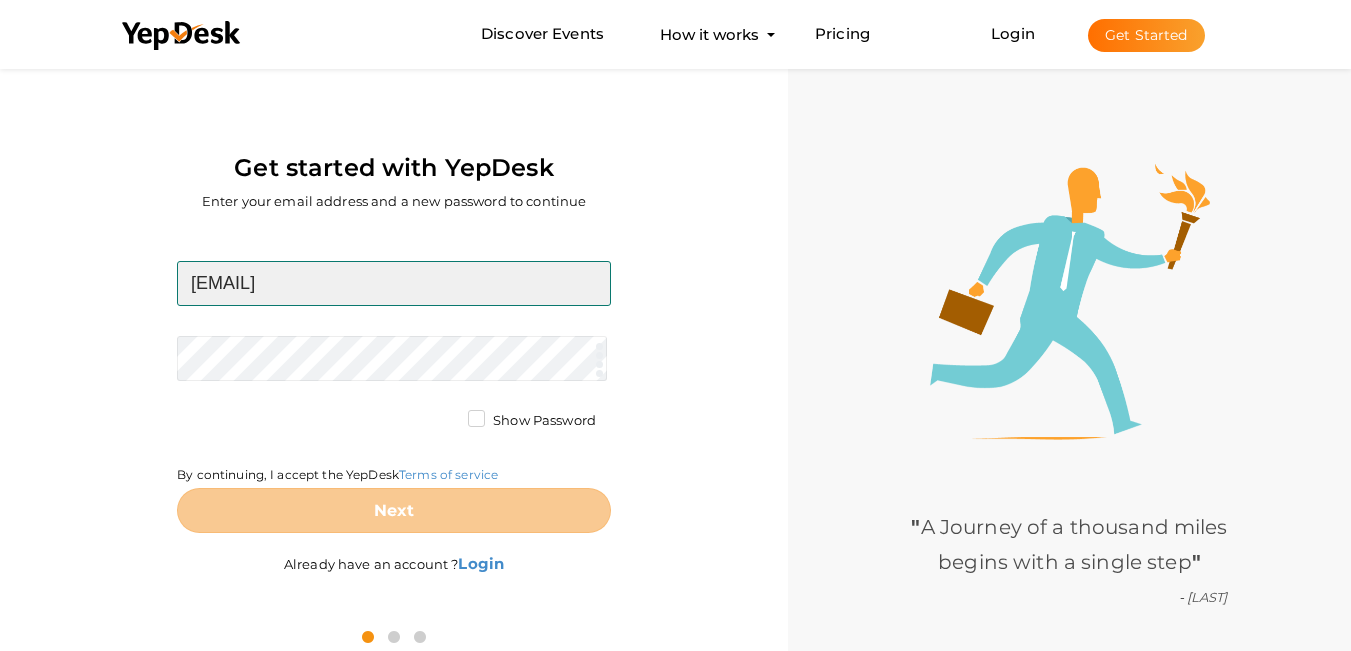 type on "[EMAIL]" 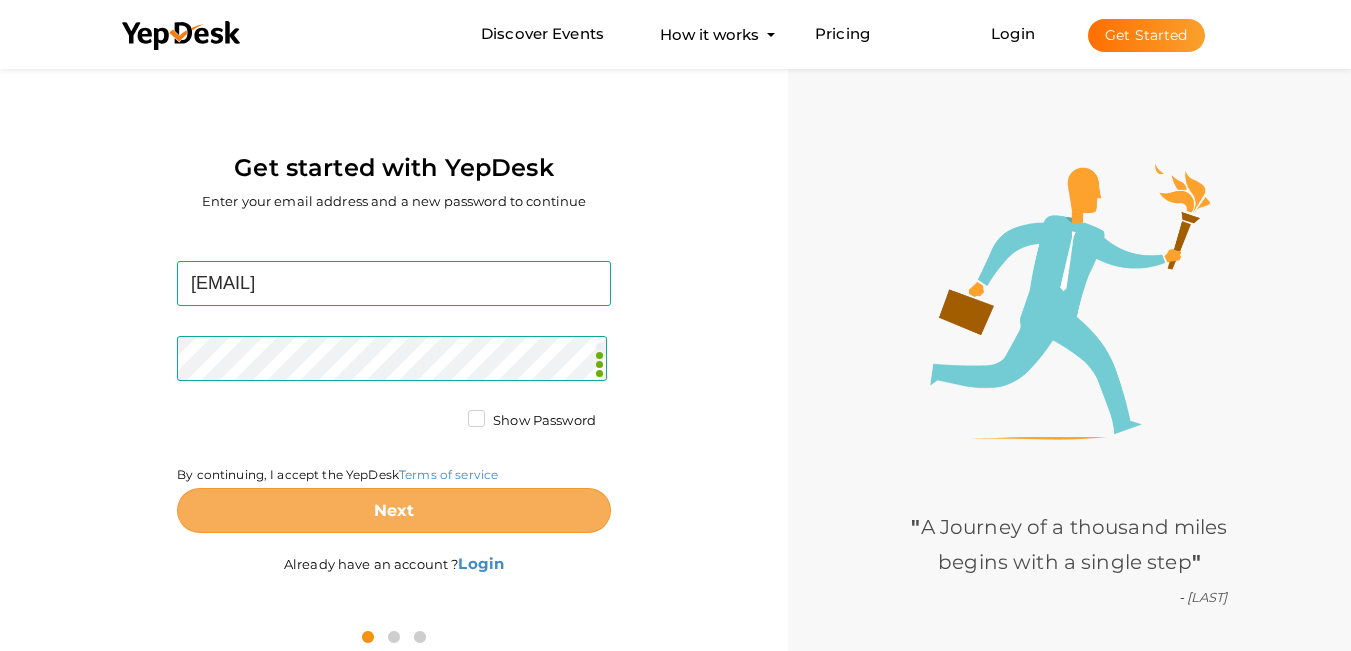 click on "Next" at bounding box center (394, 510) 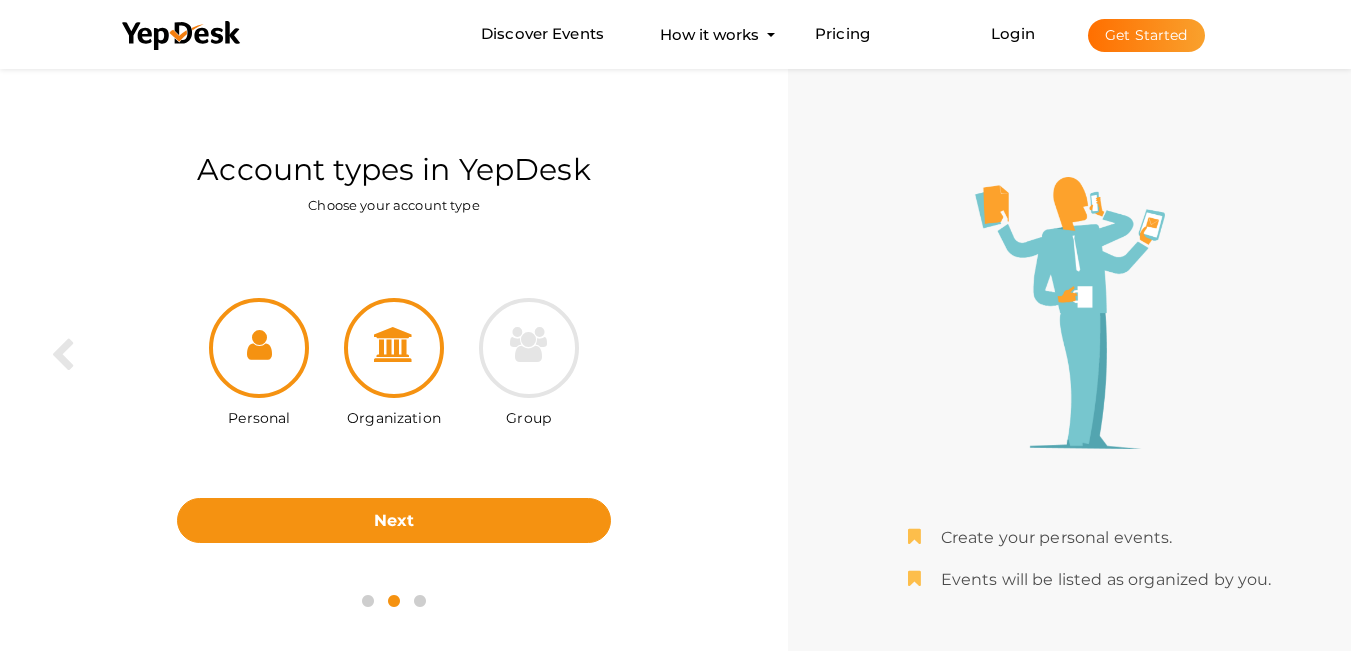 click at bounding box center [394, 348] 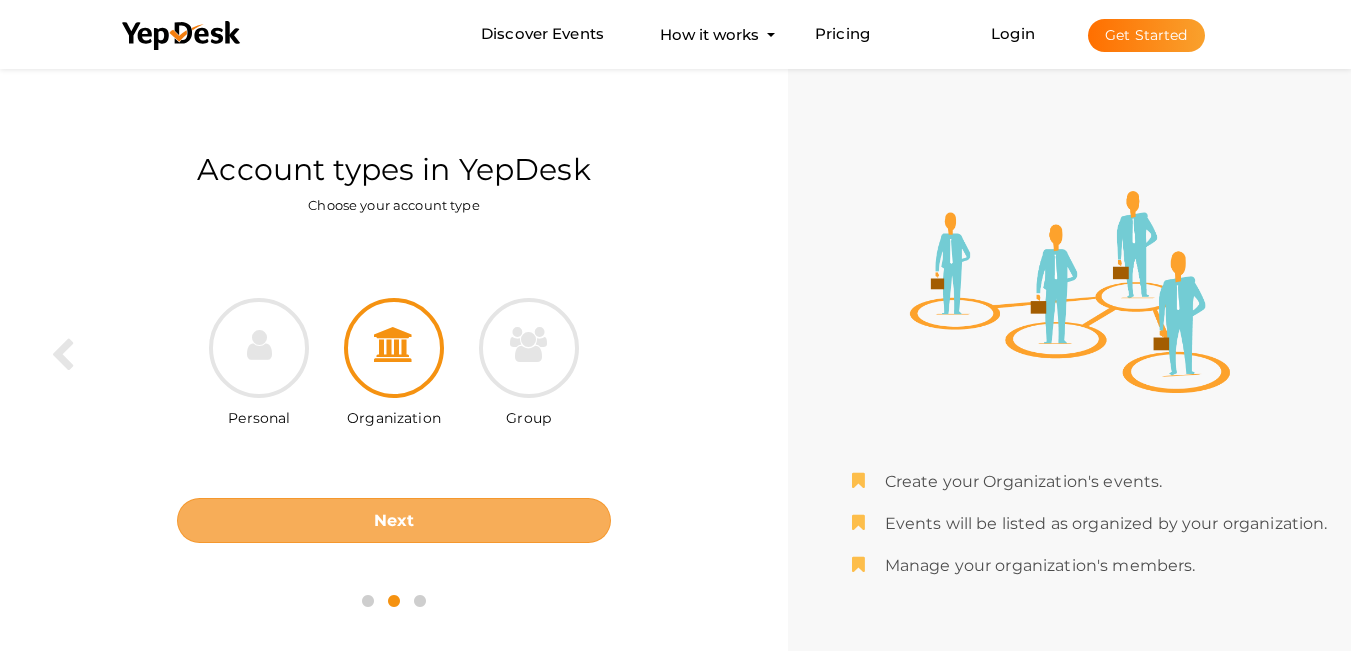 click on "Next" at bounding box center (394, 520) 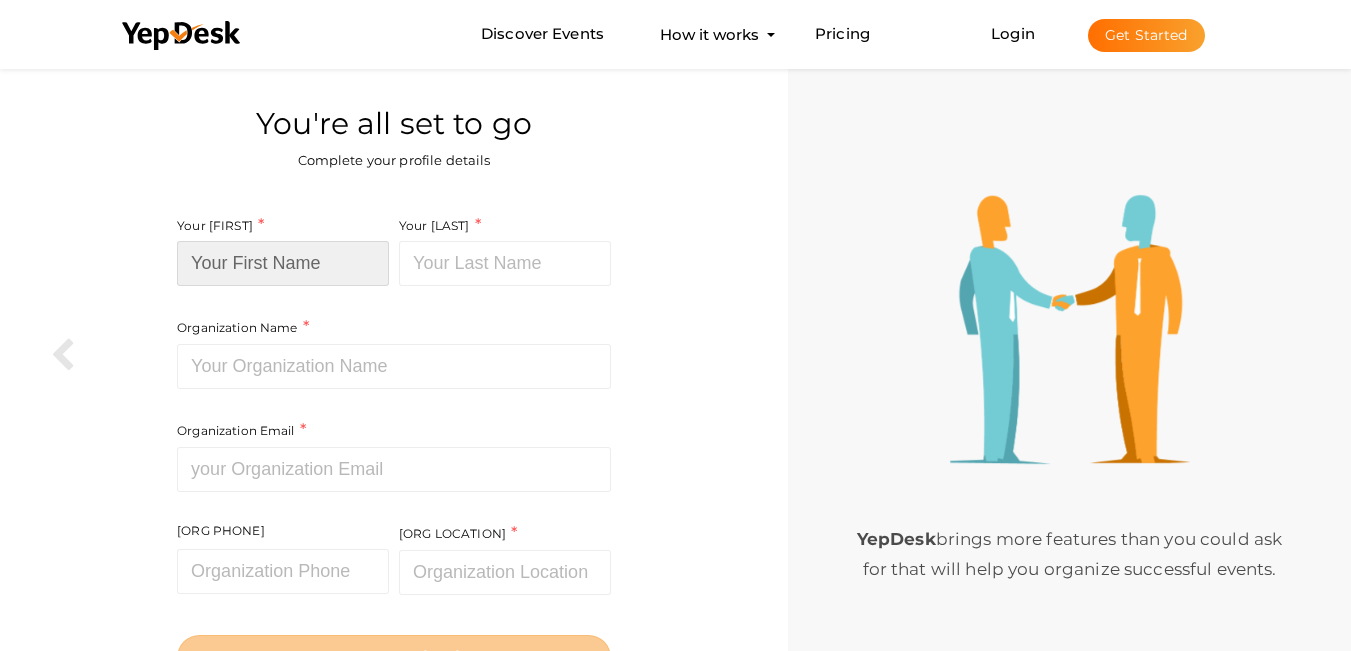 click at bounding box center [283, 263] 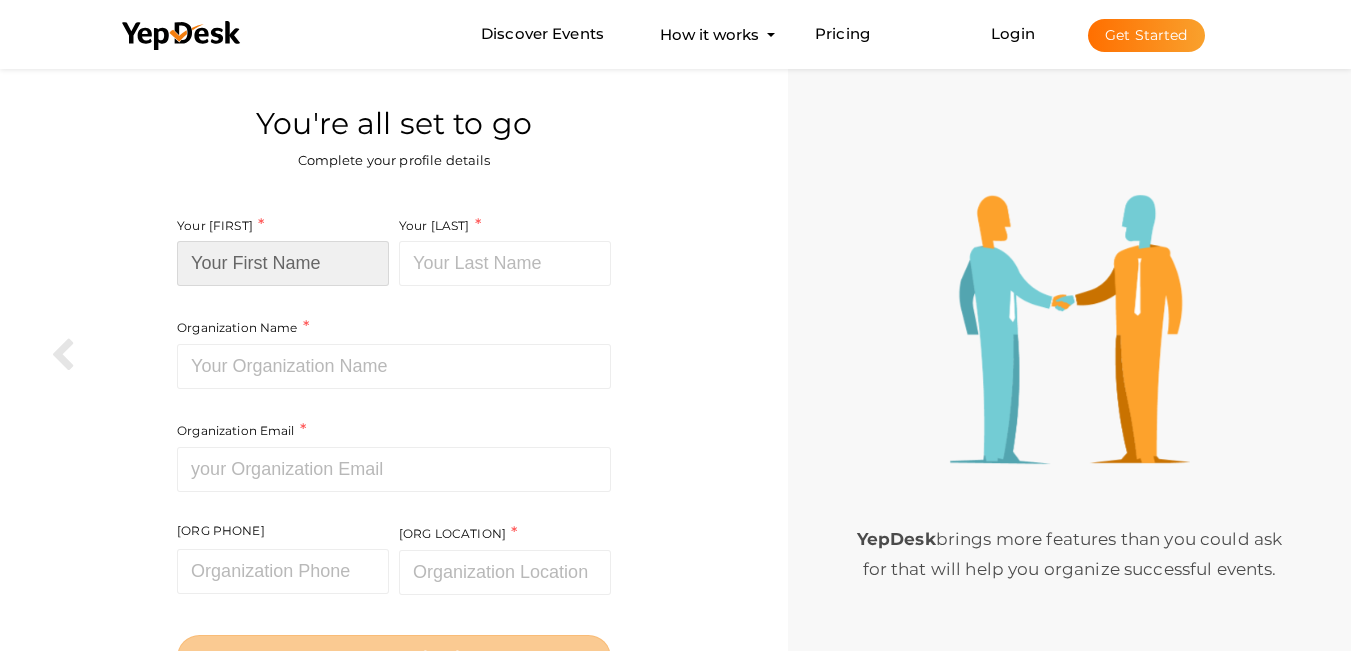 paste on "EaseToLearn" 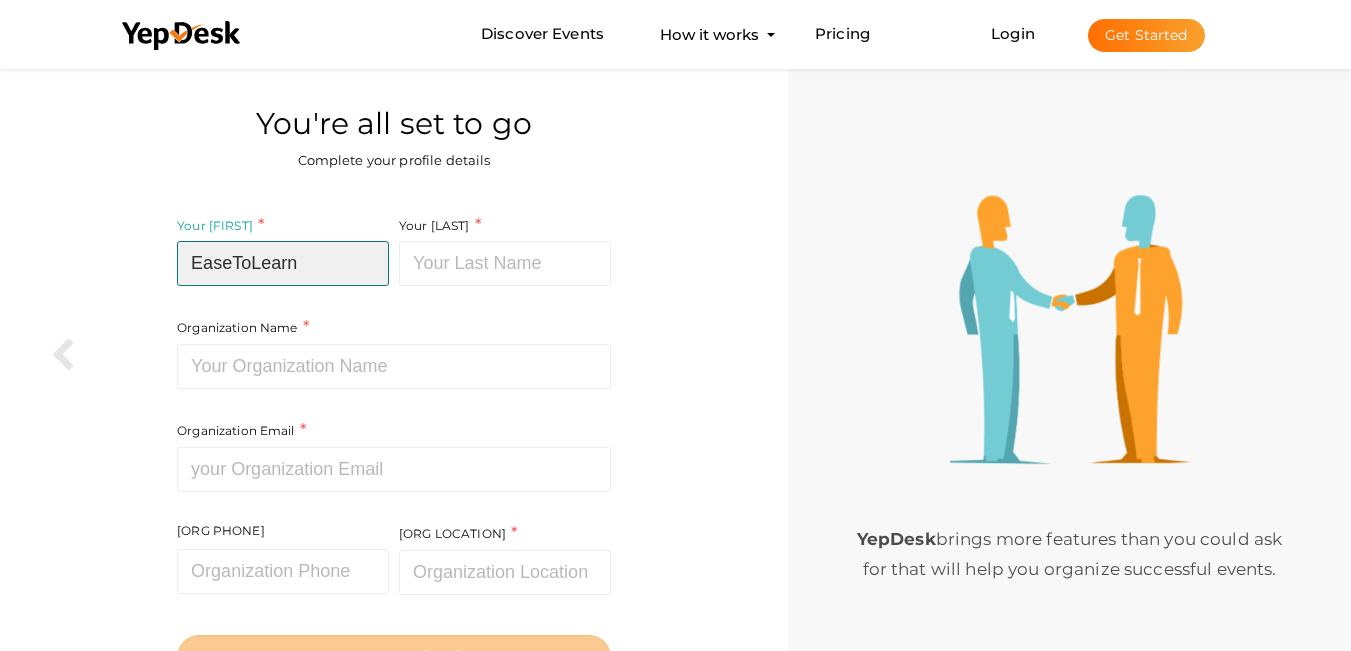 drag, startPoint x: 237, startPoint y: 258, endPoint x: 621, endPoint y: 268, distance: 384.1302 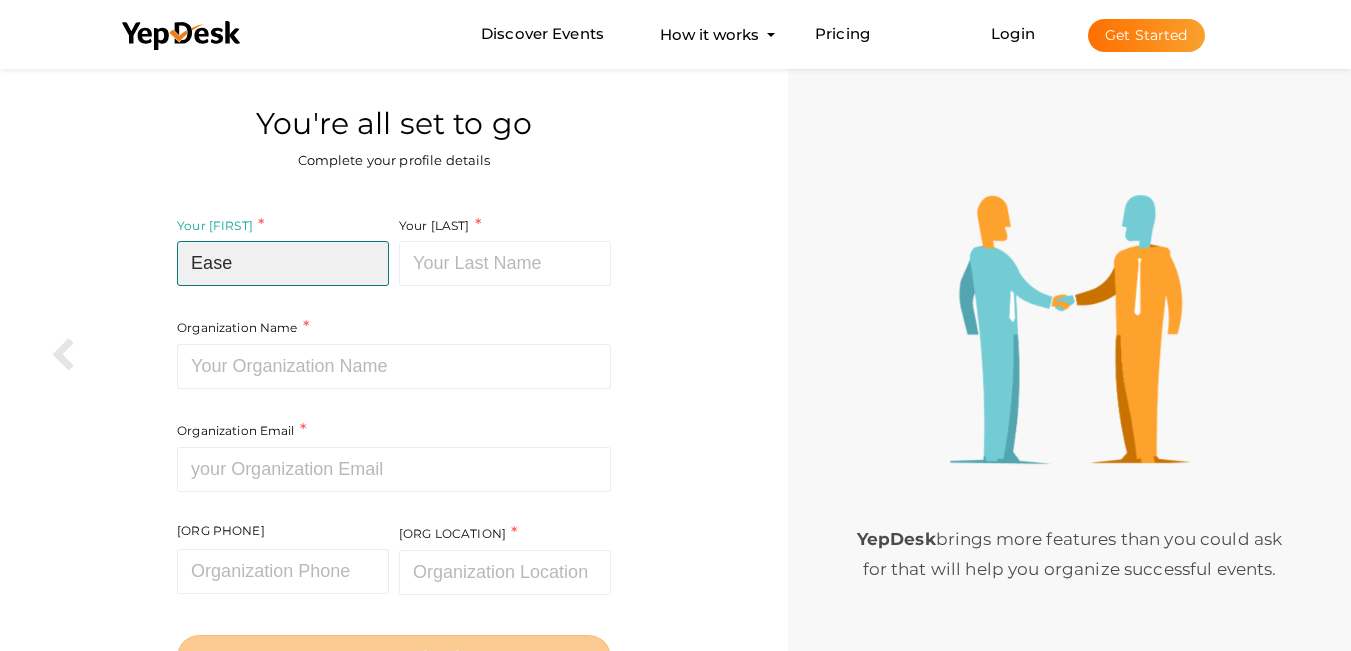 type on "Ease" 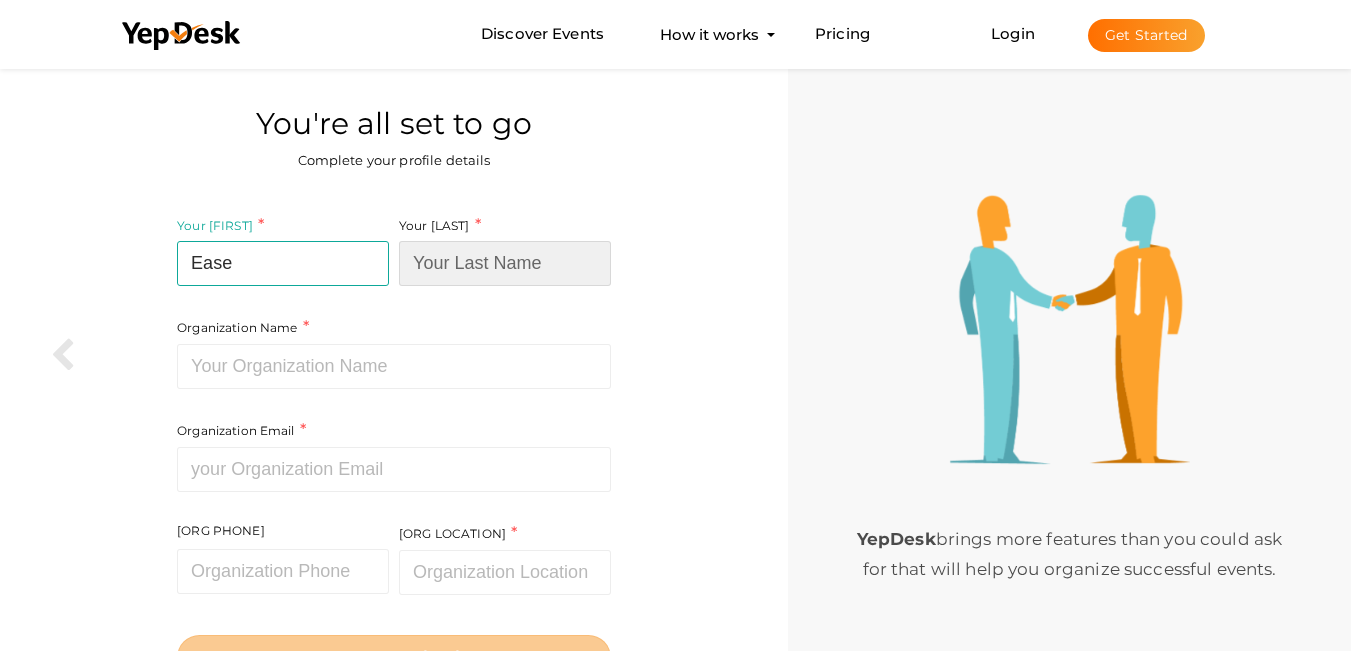 paste on "ToLearn" 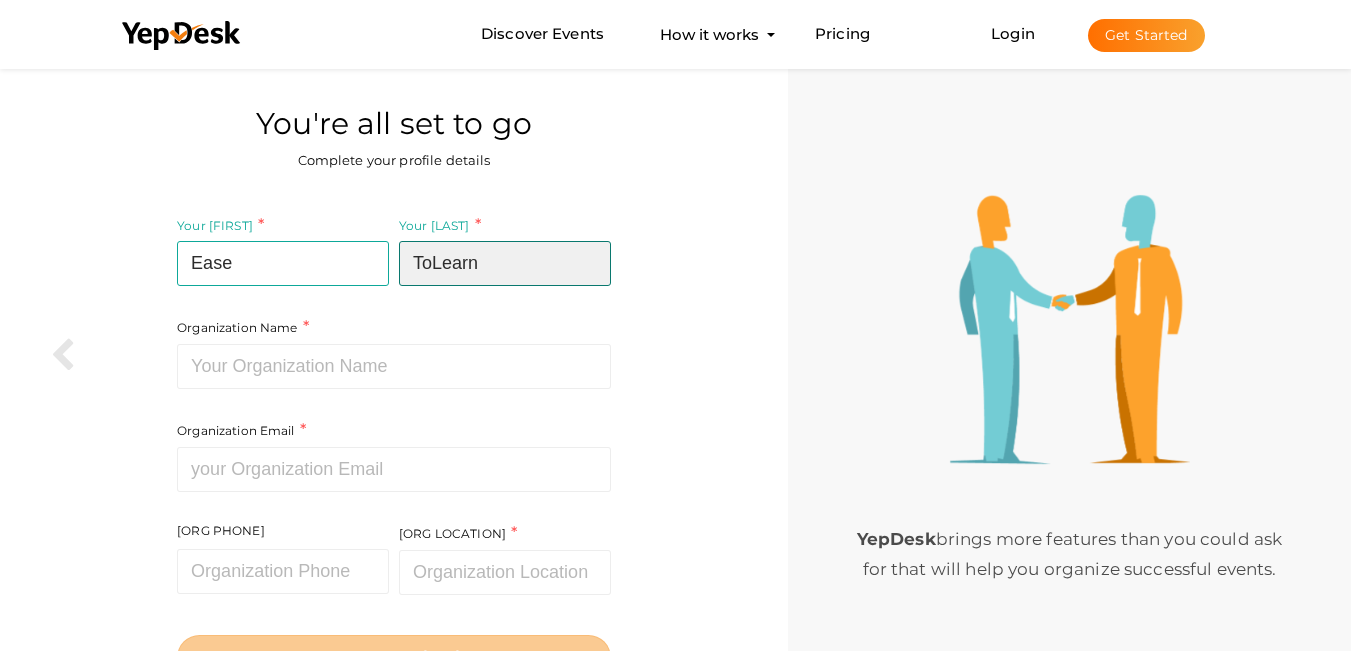 type on "ToLearn" 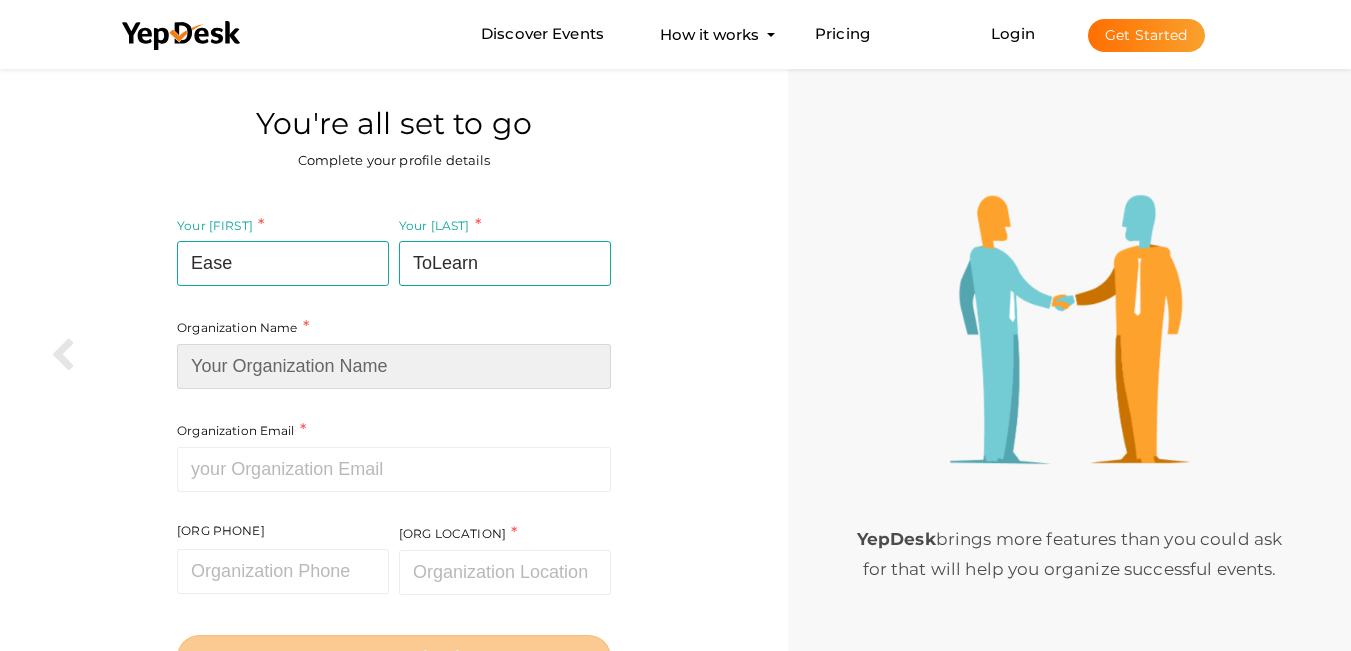paste on "EaseToLearn" 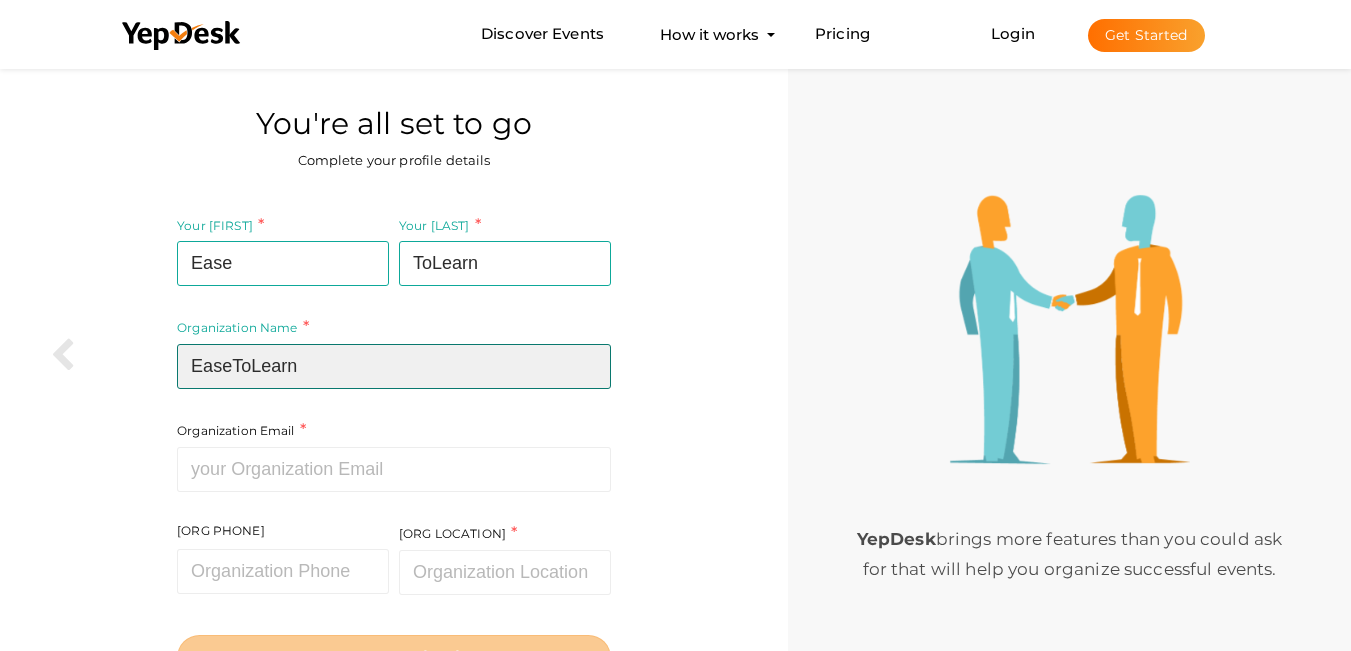 type on "EaseToLearn" 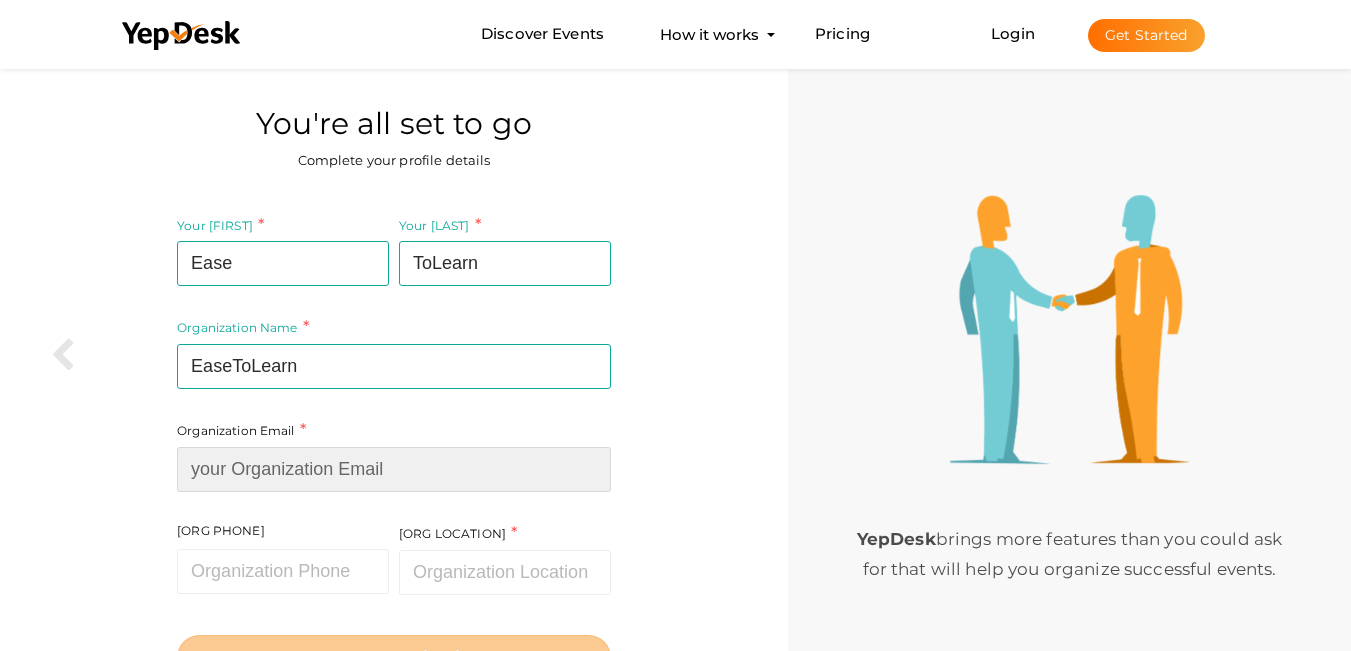 paste on "[EMAIL]" 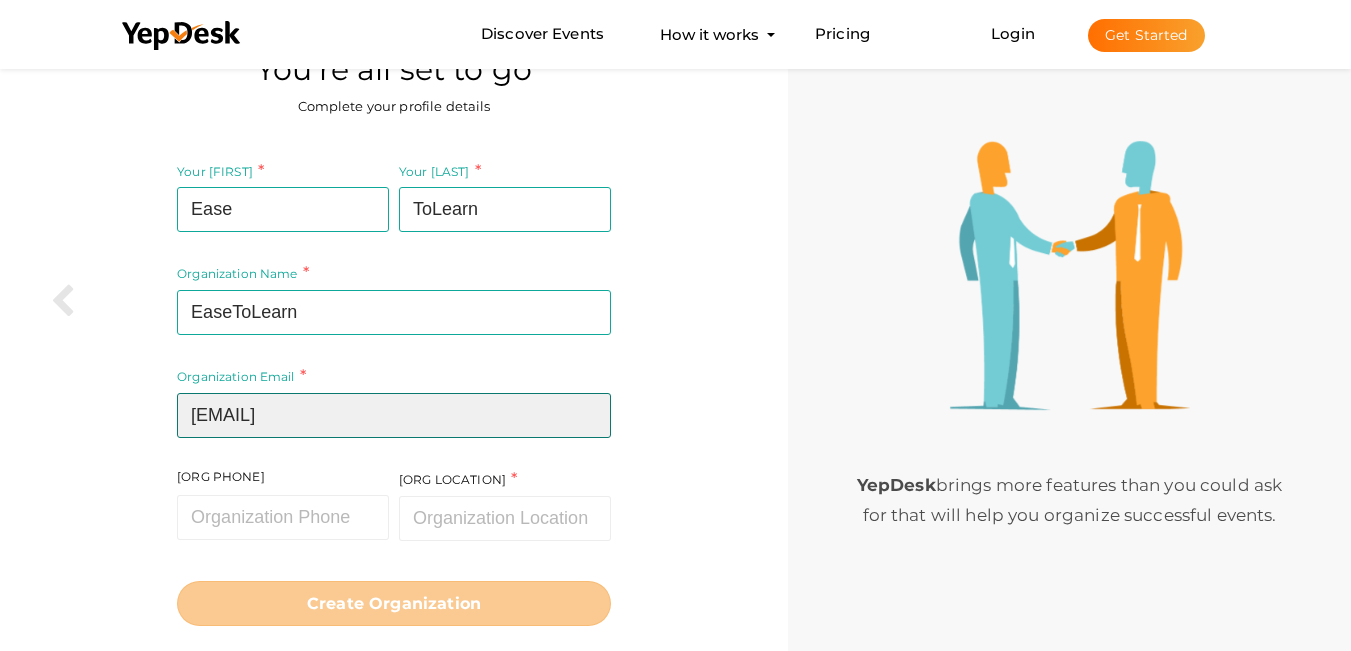 scroll, scrollTop: 105, scrollLeft: 0, axis: vertical 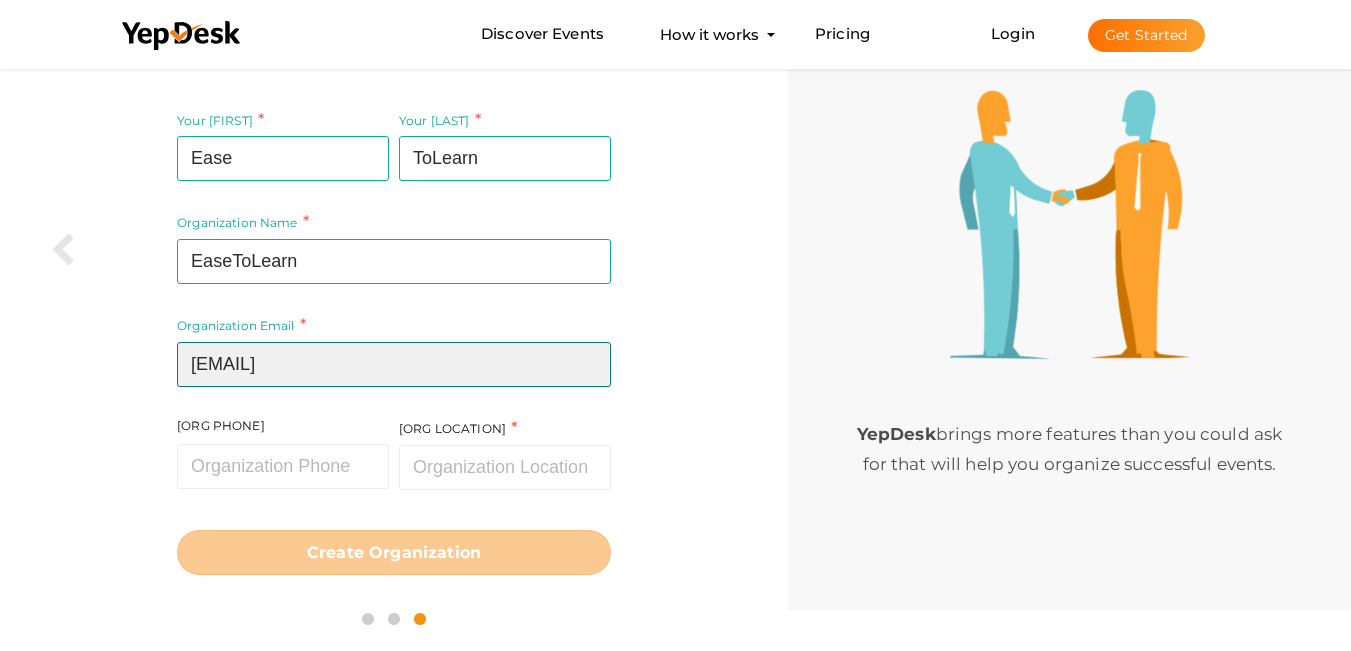 type on "[EMAIL]" 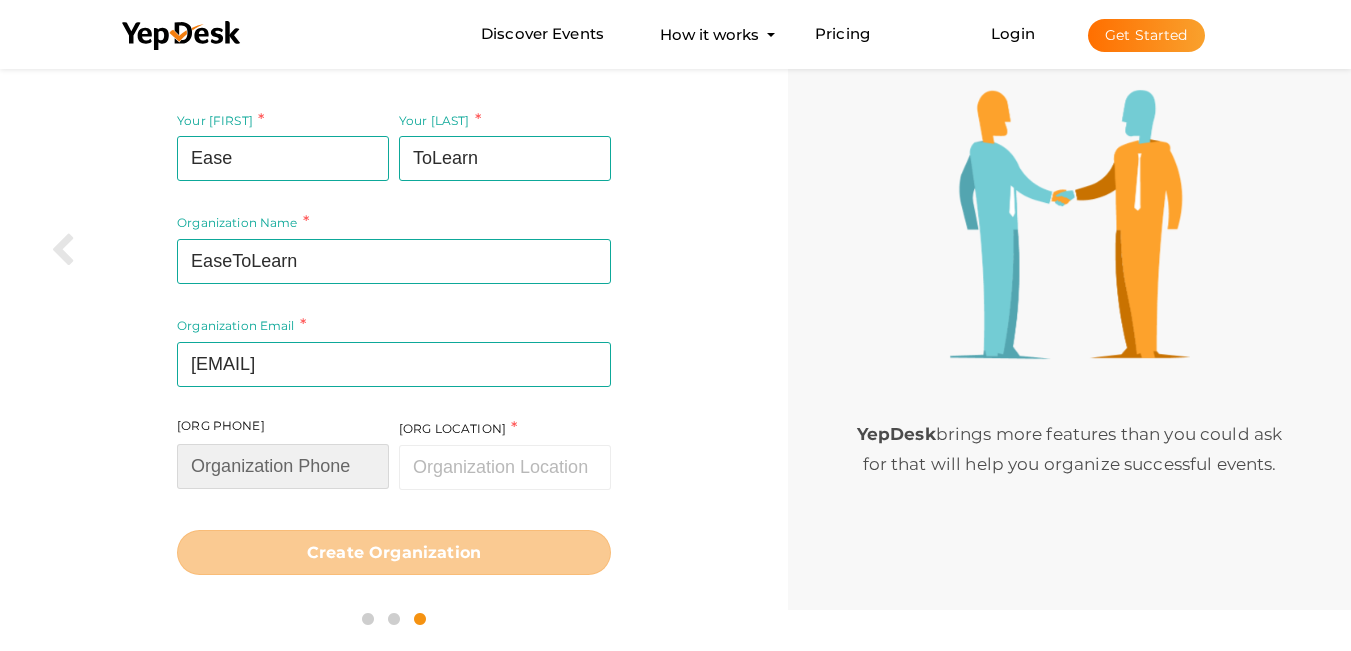paste on "[PHONE]" 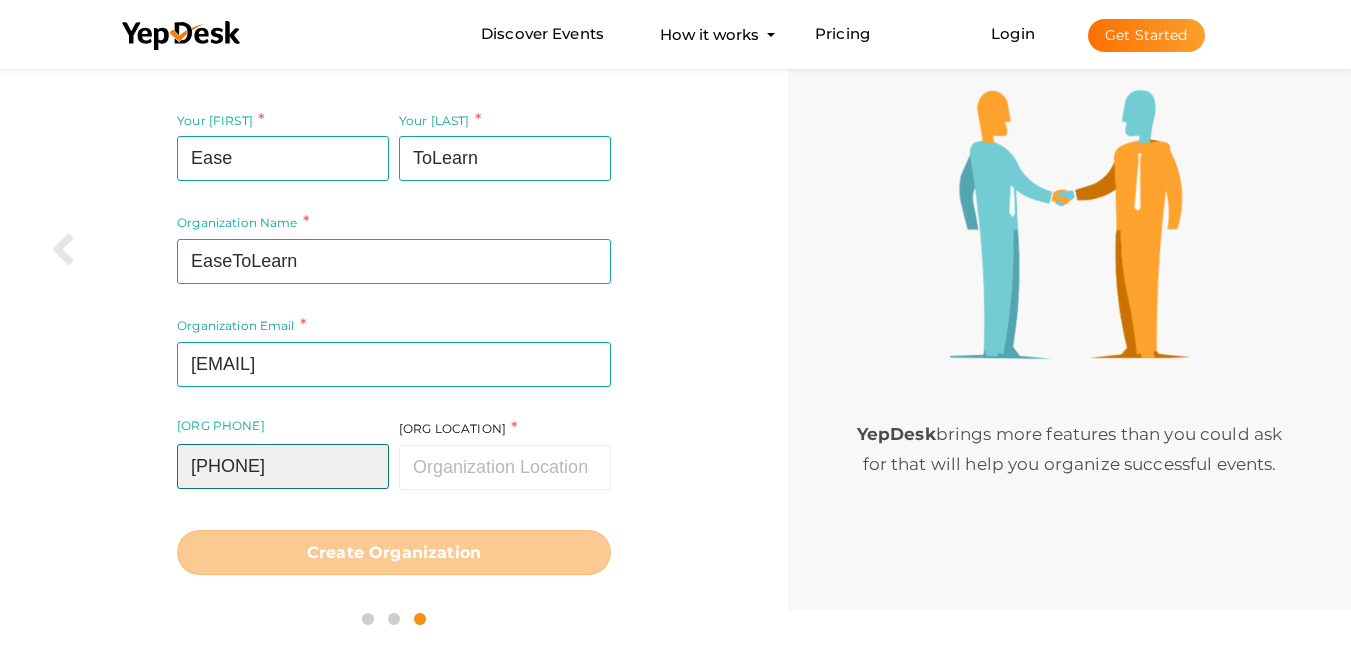 type on "[PHONE]" 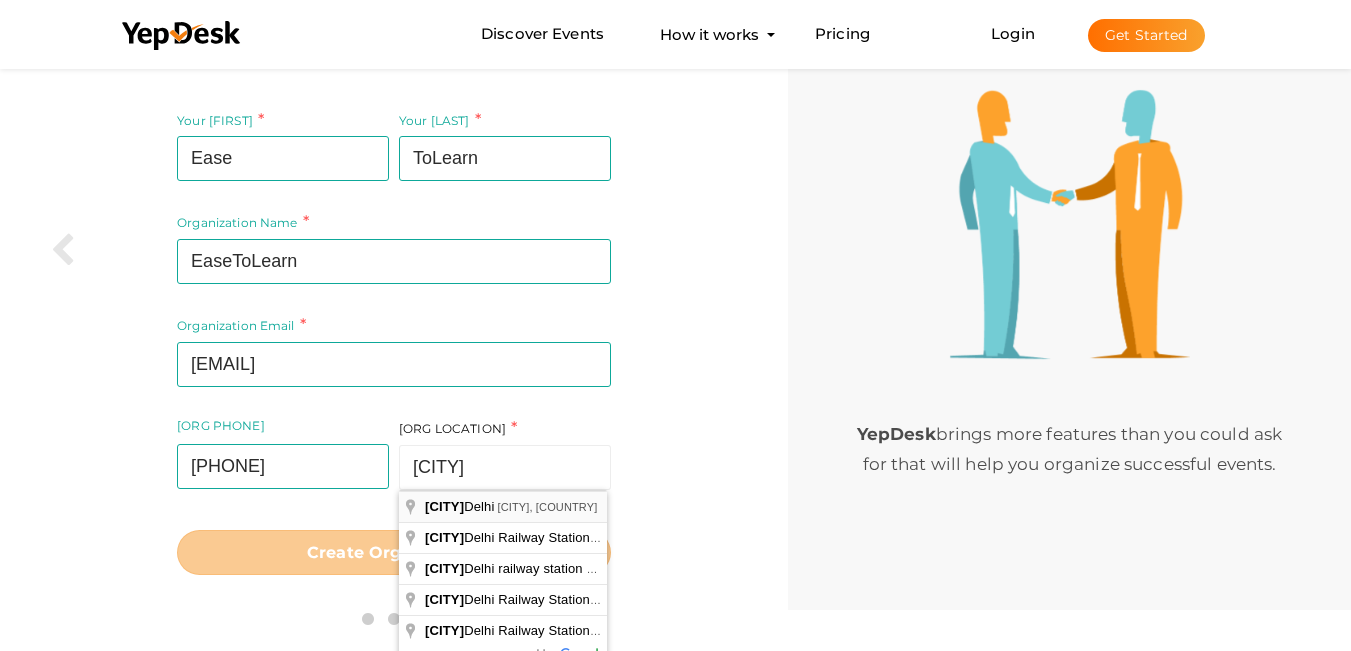 type on "[CITY], [STATE], [COUNTRY]" 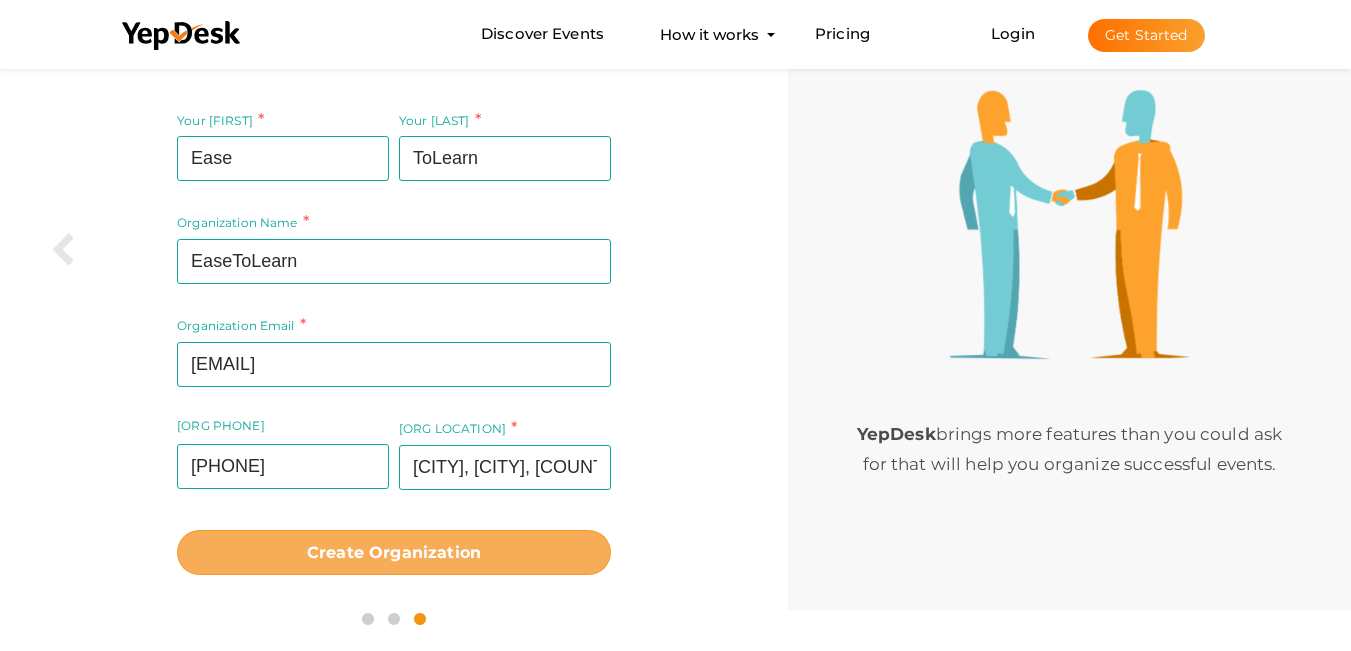 click on "Create
Organization" at bounding box center [394, 552] 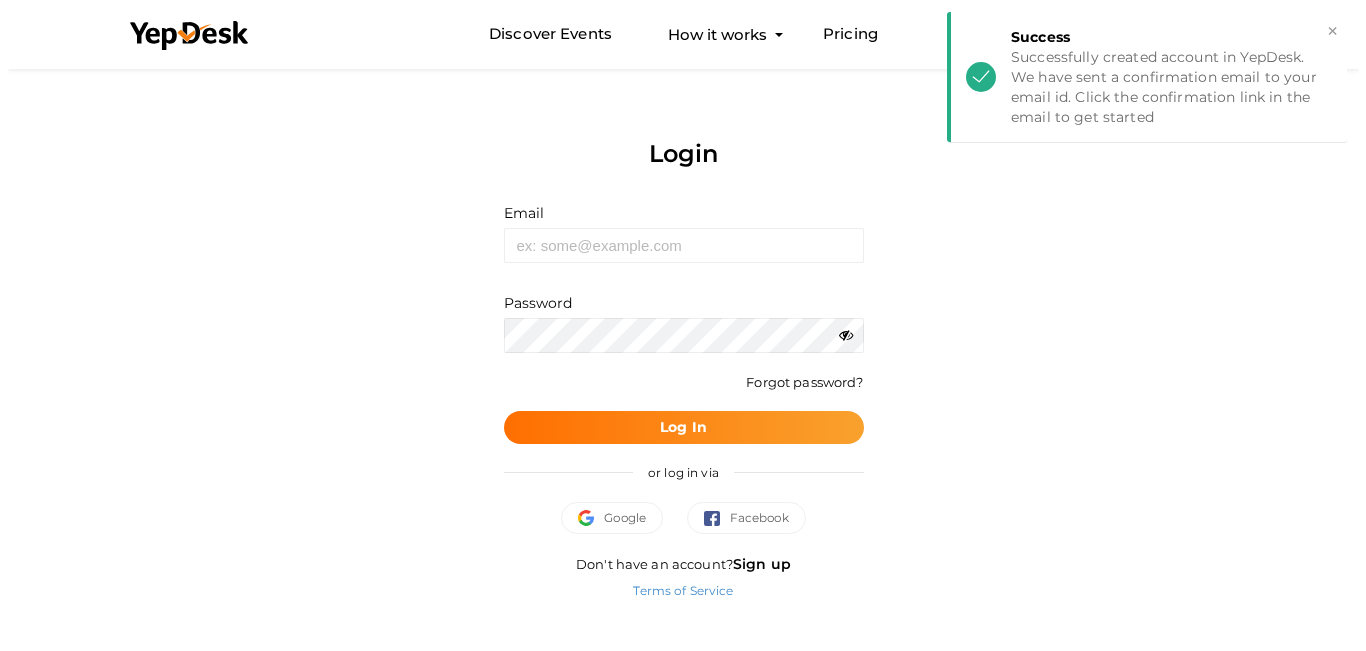 scroll, scrollTop: 0, scrollLeft: 0, axis: both 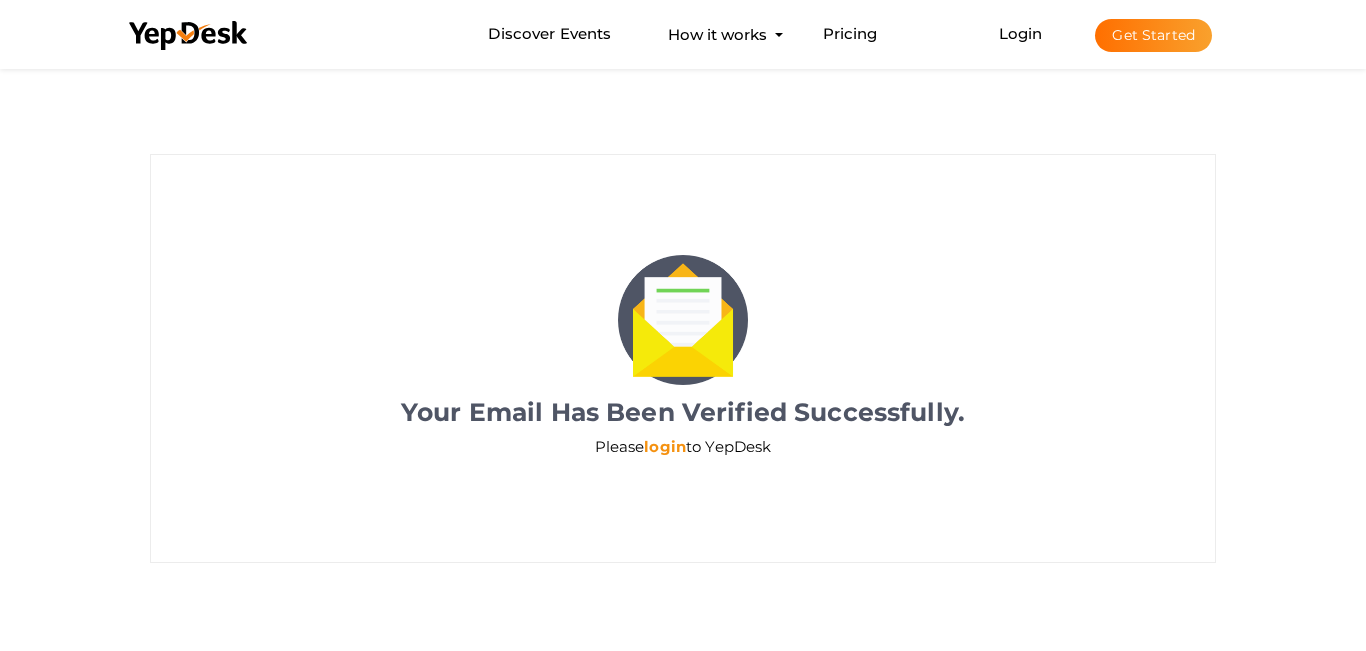 click on "login" at bounding box center (665, 446) 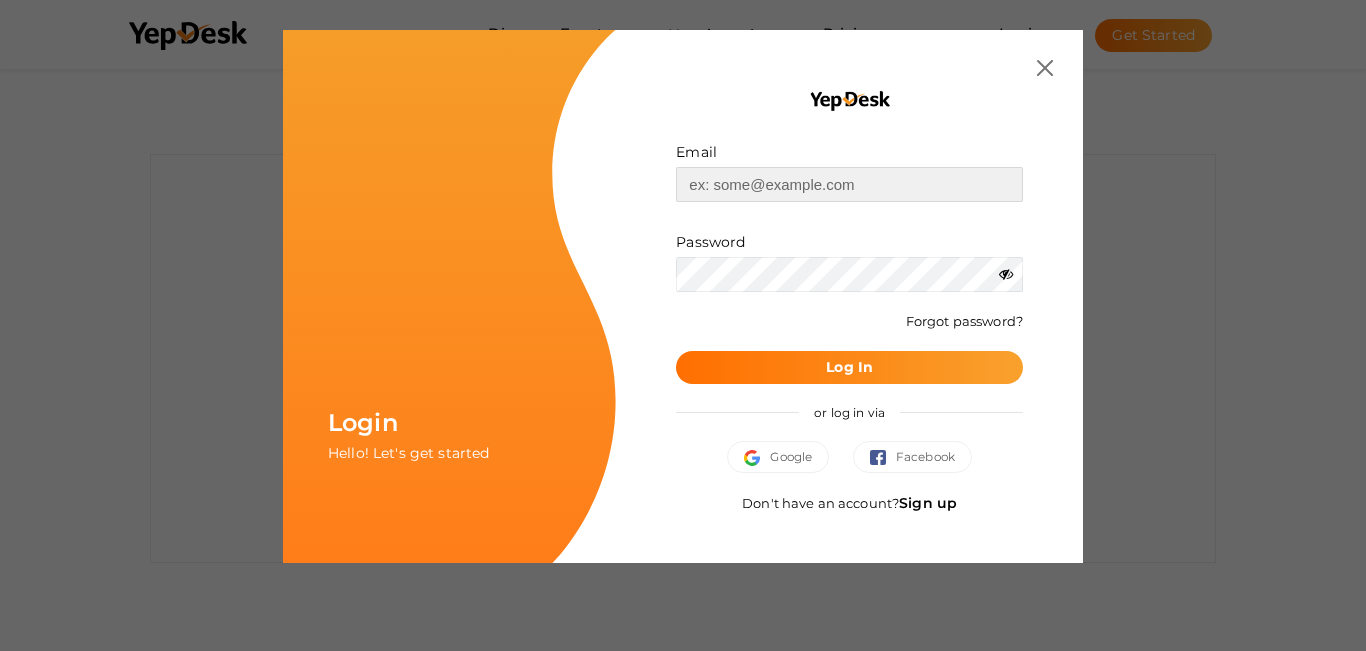 click at bounding box center (849, 184) 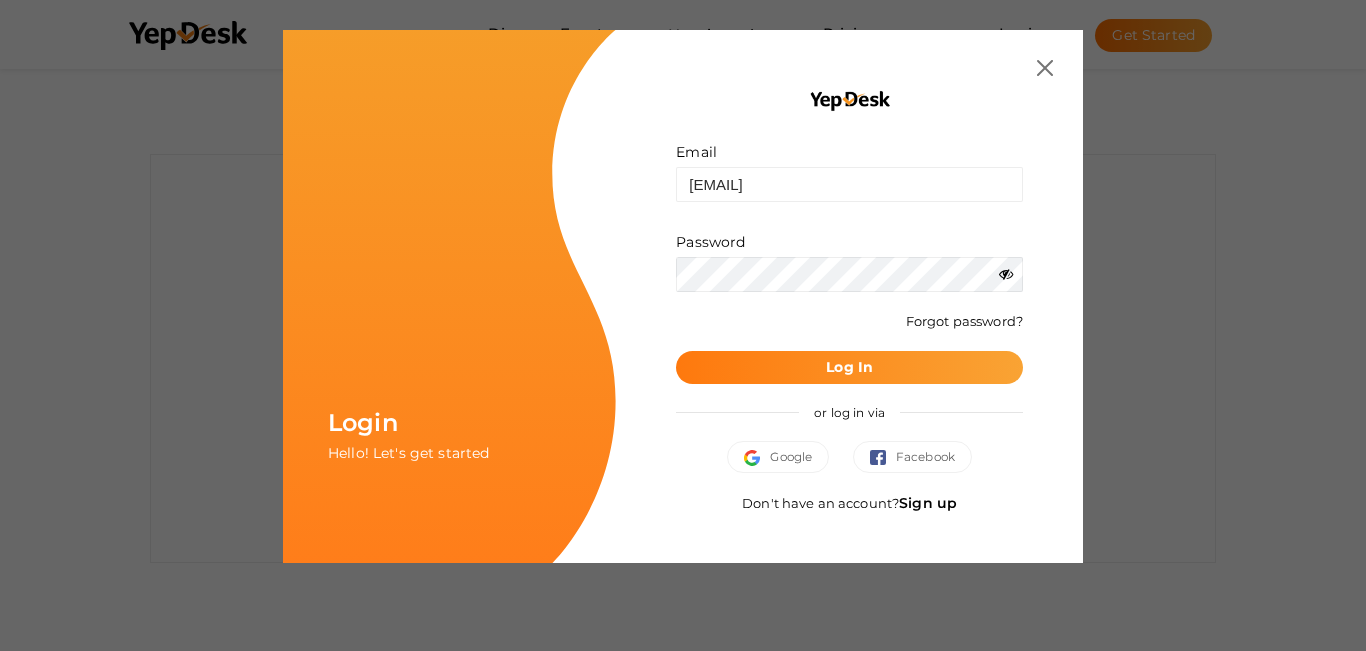 click on "Log In" at bounding box center (849, 367) 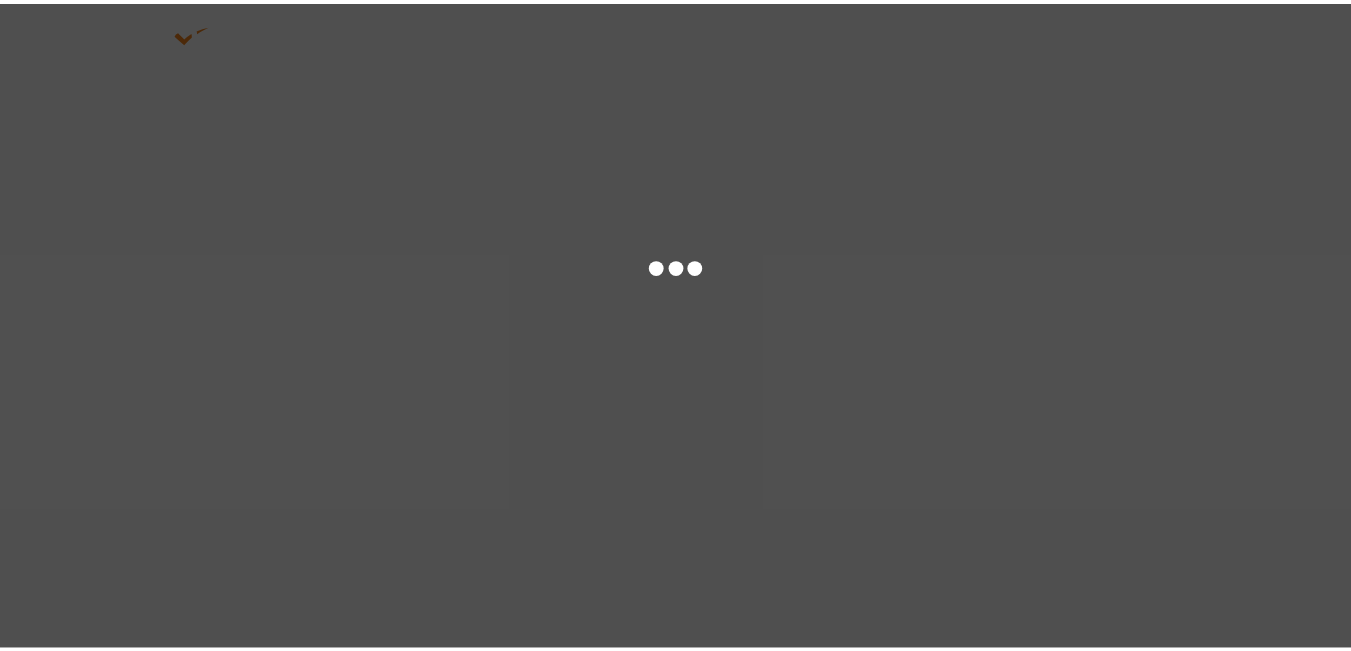 scroll, scrollTop: 0, scrollLeft: 0, axis: both 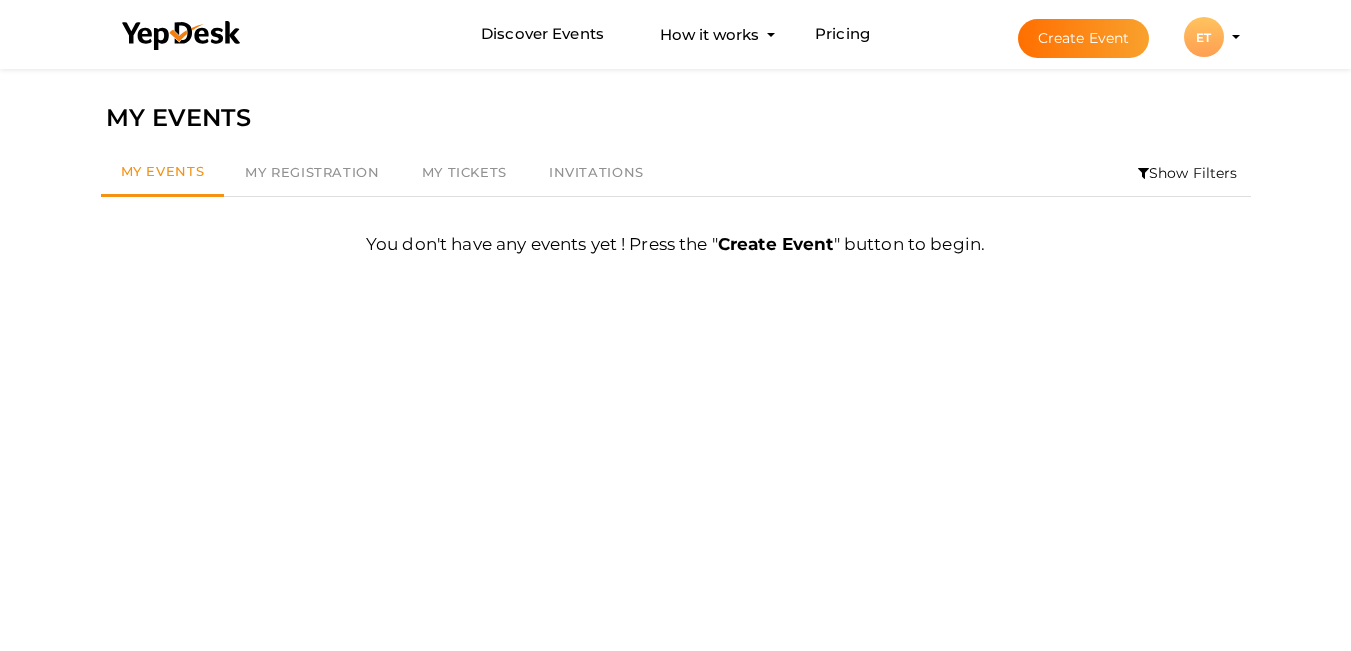 click on "ET" at bounding box center (1204, 37) 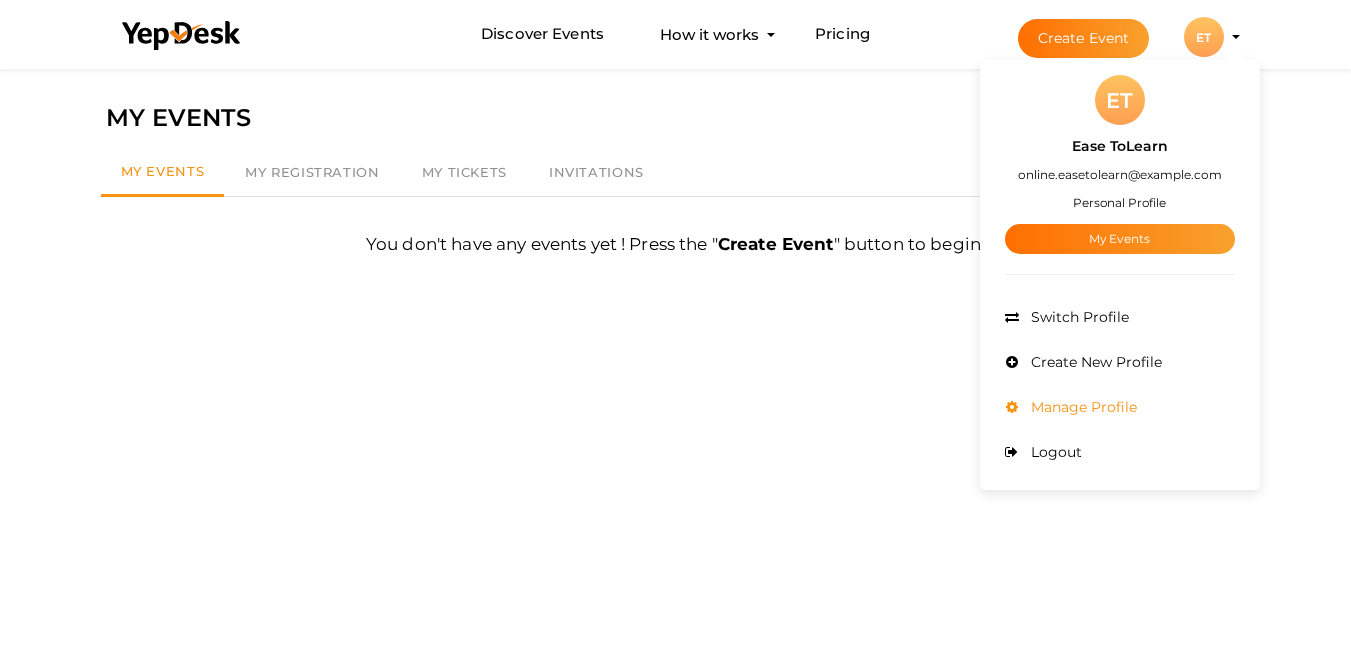 click on "Manage Profile" at bounding box center (1081, 407) 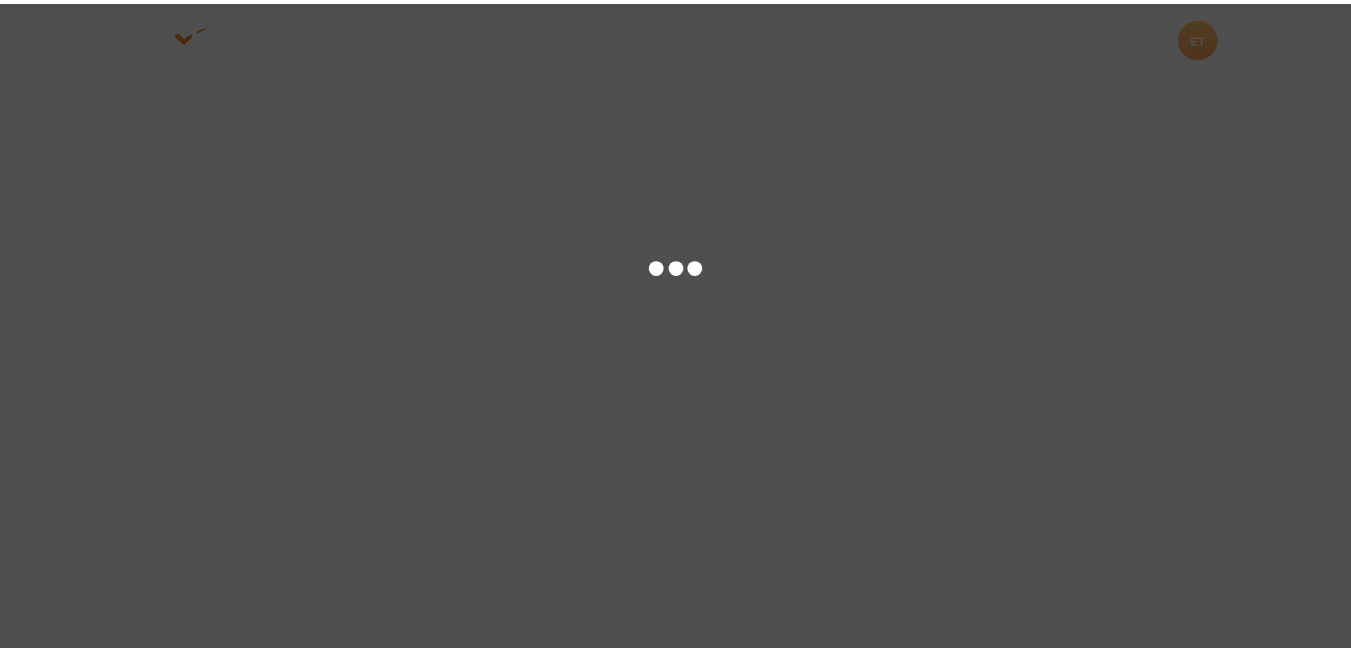 scroll, scrollTop: 0, scrollLeft: 0, axis: both 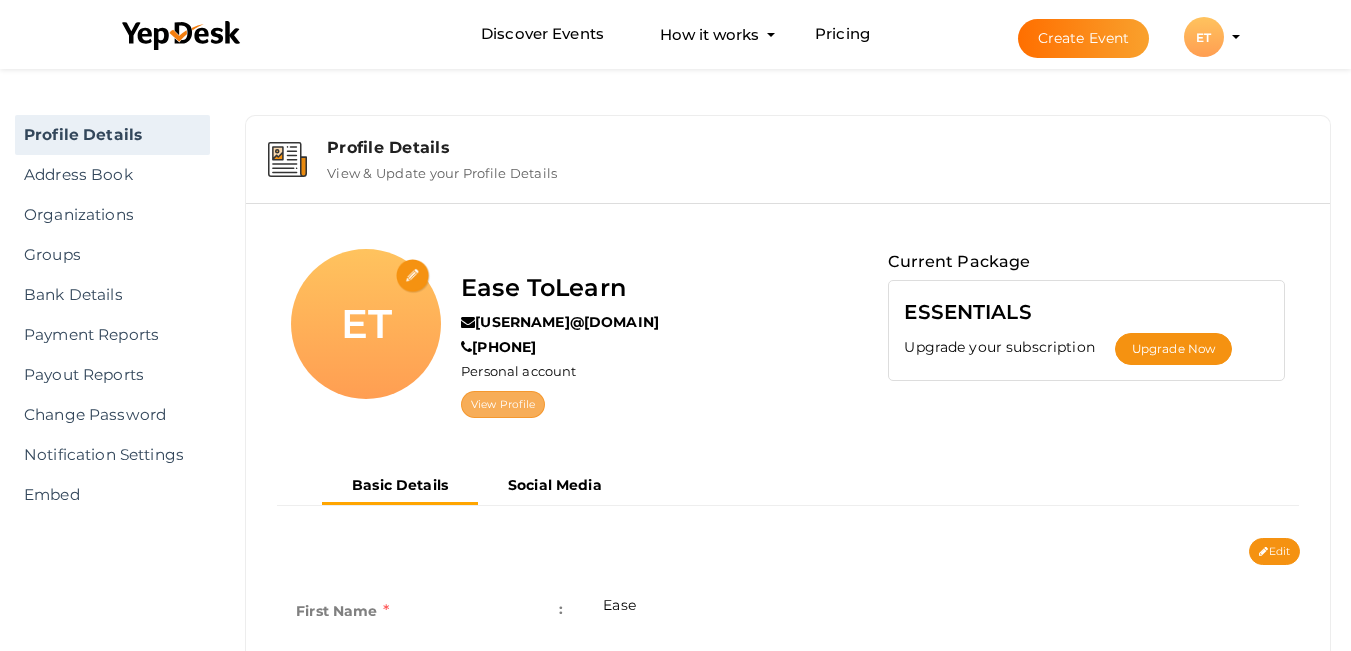 click on "View Profile" at bounding box center [503, 404] 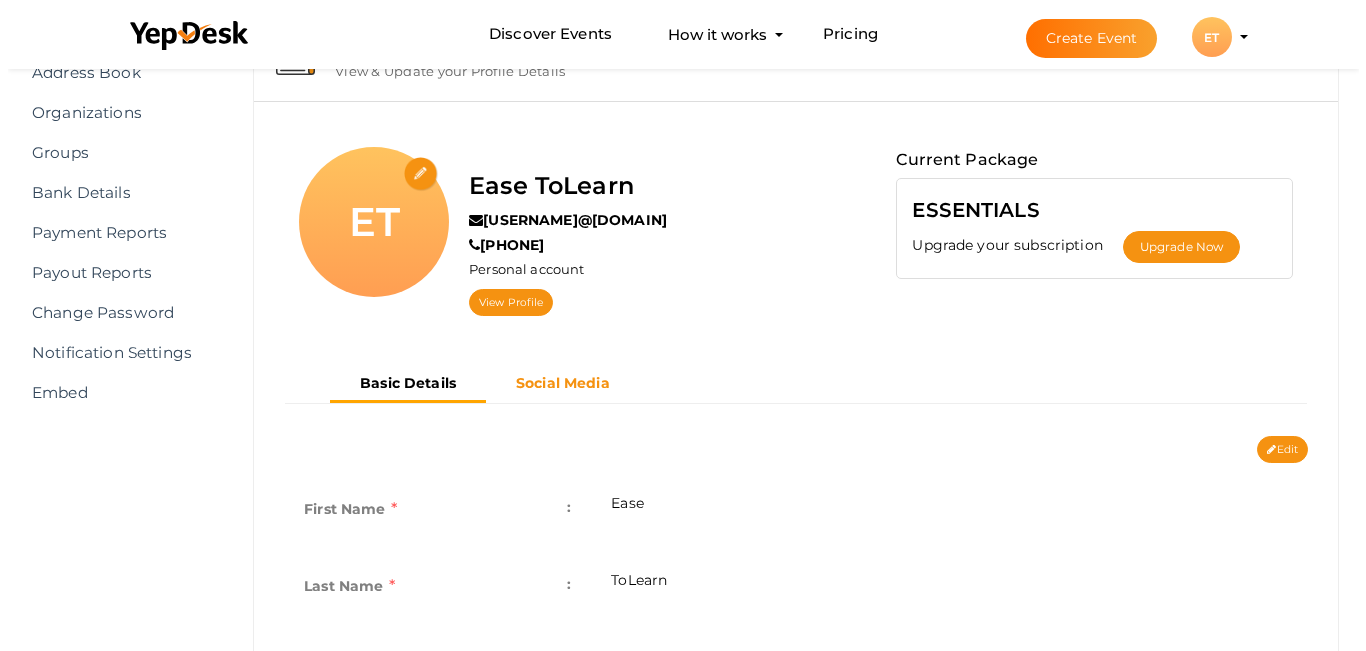 scroll, scrollTop: 100, scrollLeft: 0, axis: vertical 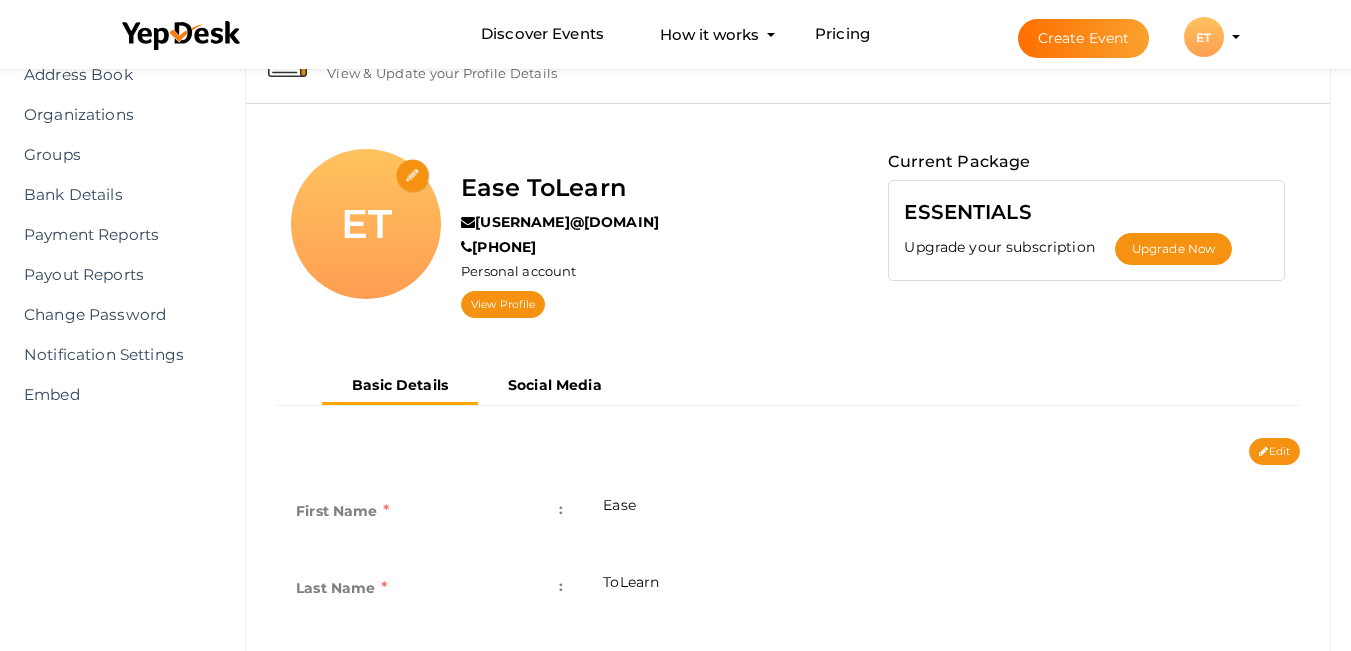 click at bounding box center [413, 176] 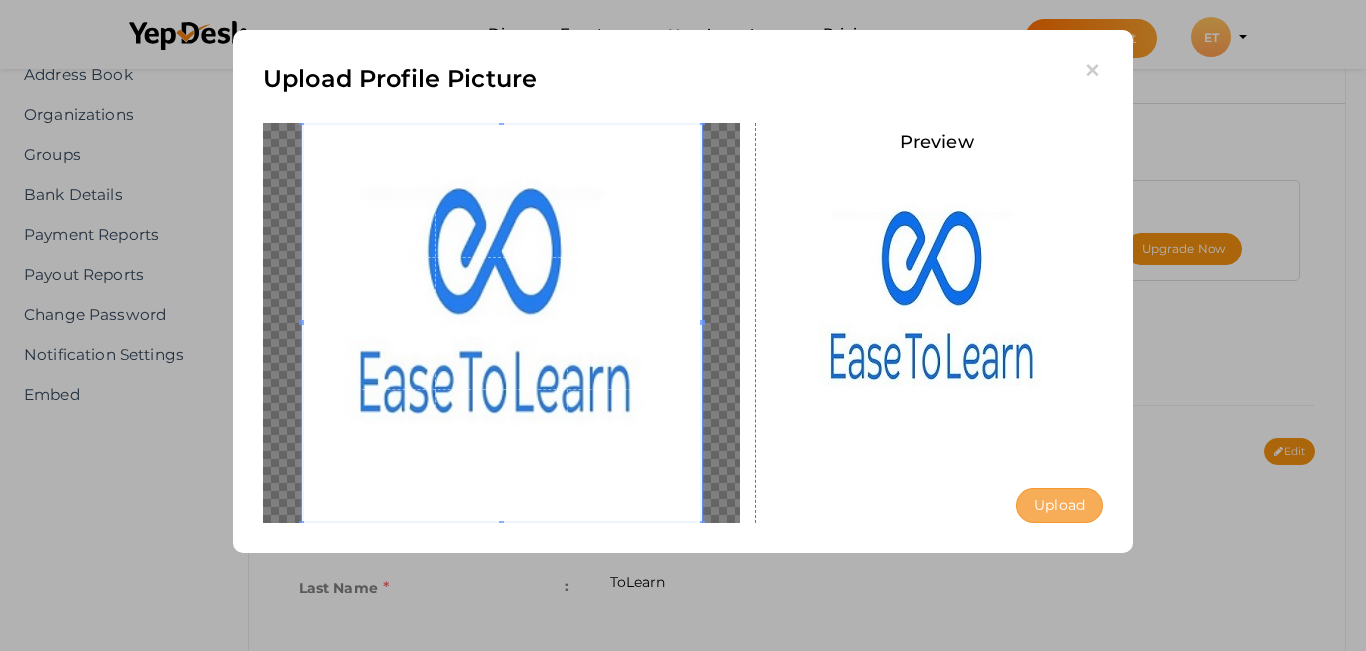 click on "Upload" at bounding box center [1059, 505] 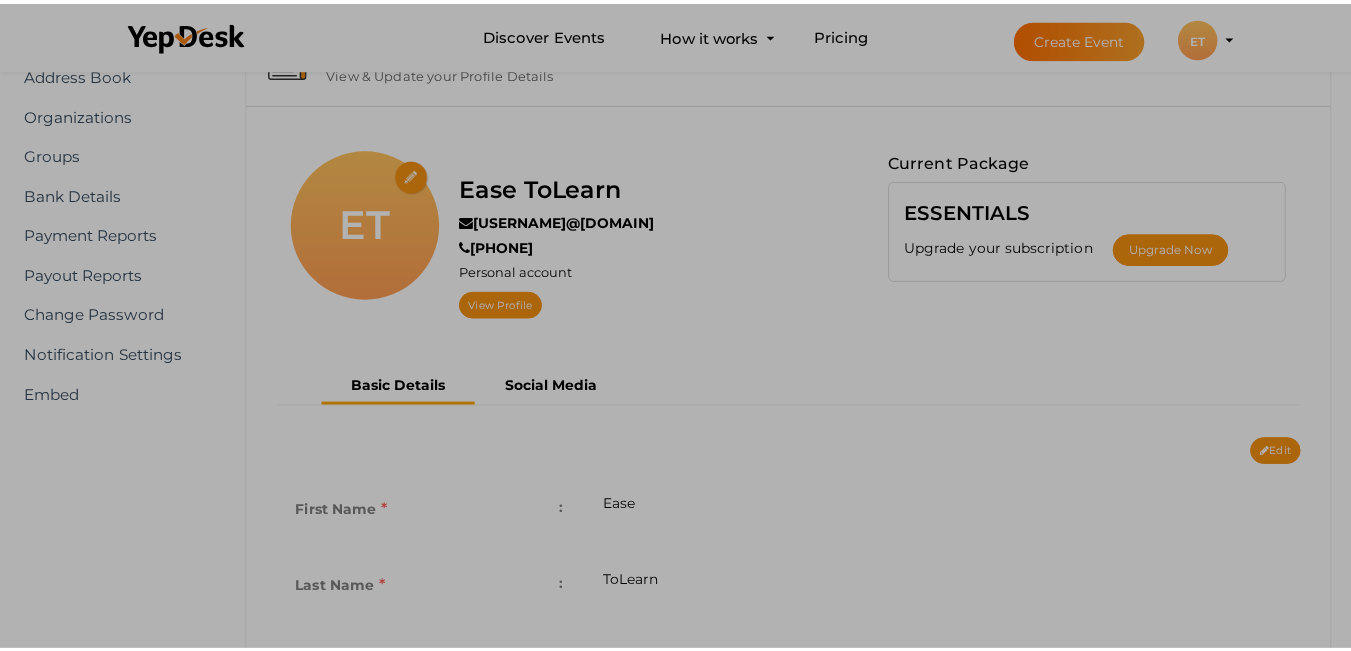 scroll, scrollTop: 0, scrollLeft: 0, axis: both 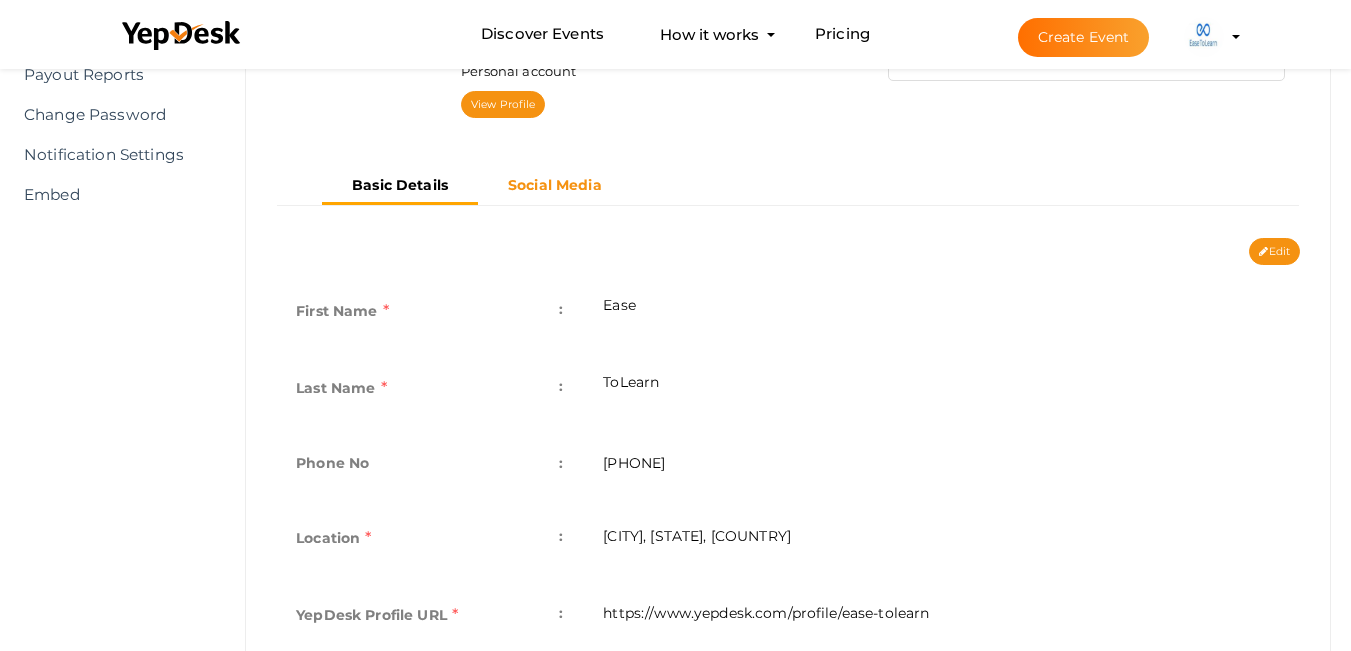 click on "Social Media" at bounding box center (555, 185) 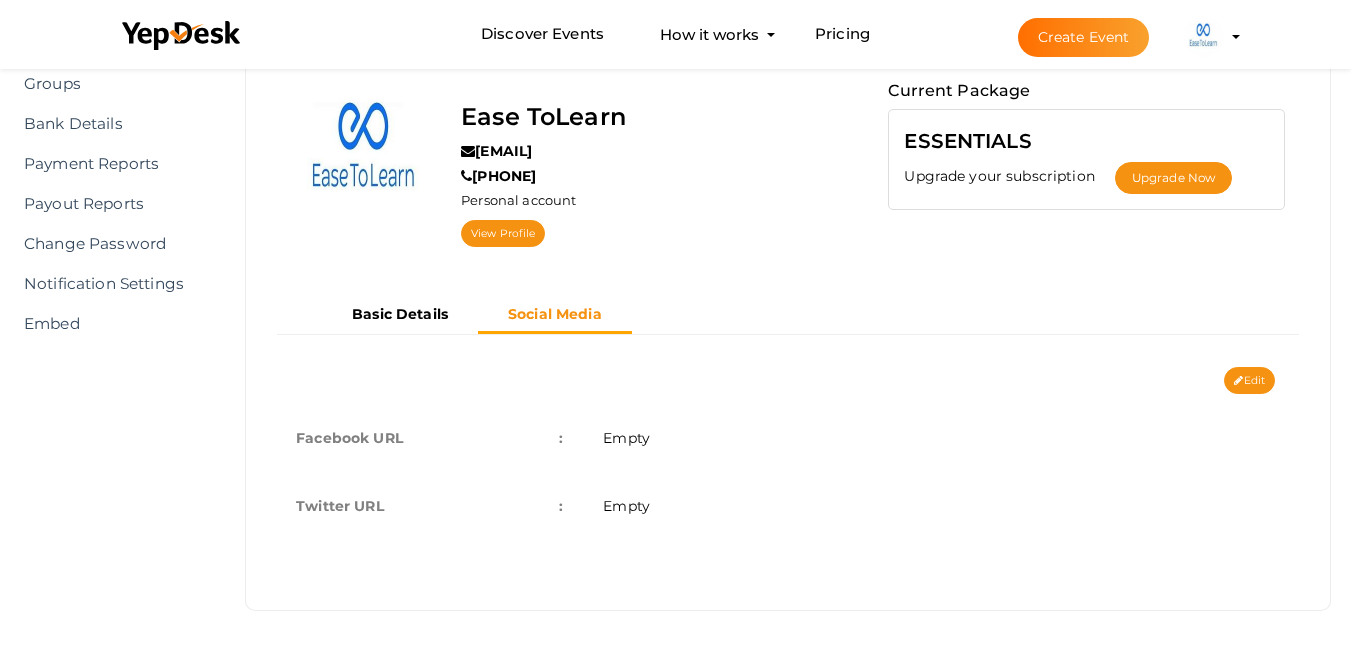 scroll, scrollTop: 171, scrollLeft: 0, axis: vertical 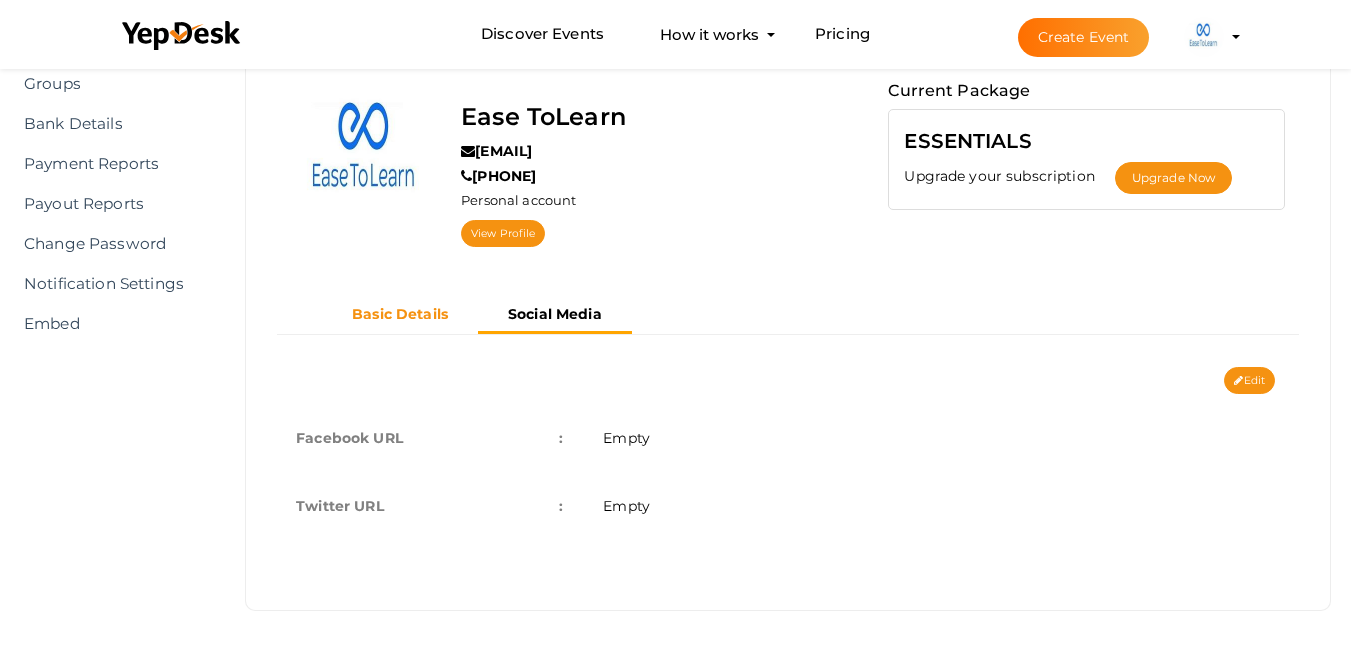click on "Basic Details" at bounding box center [400, 314] 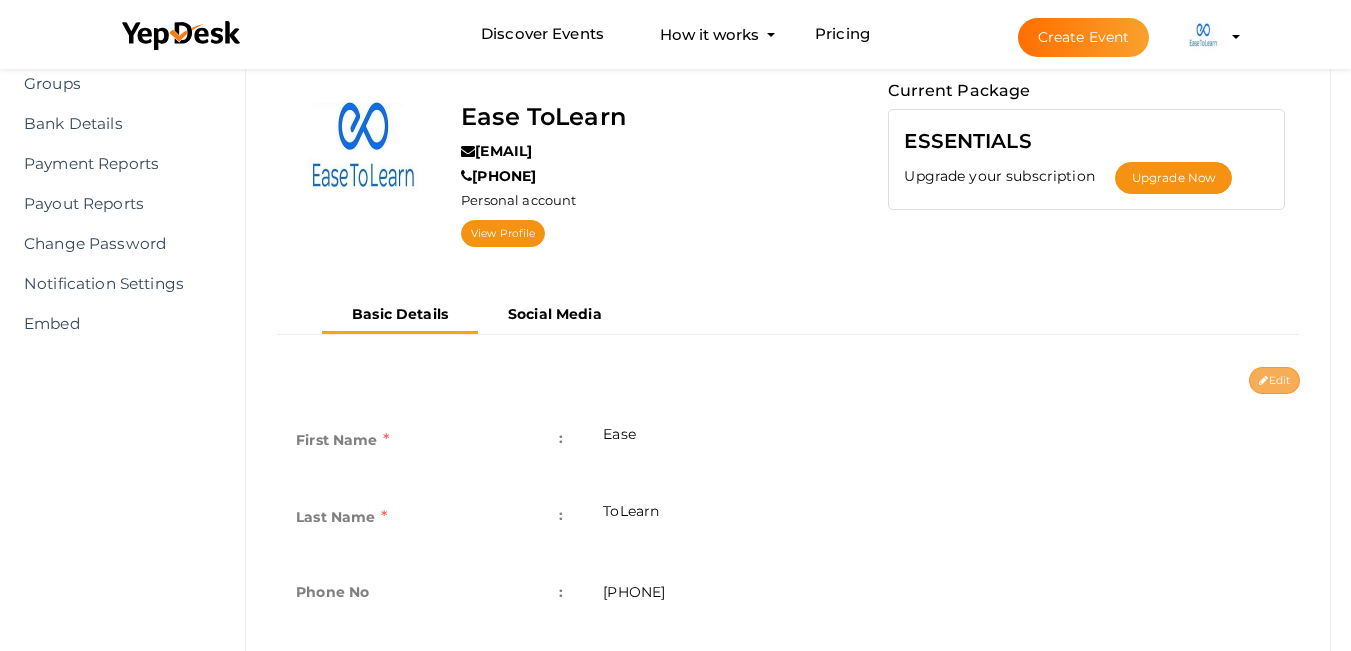 click on "Edit" at bounding box center (1274, 380) 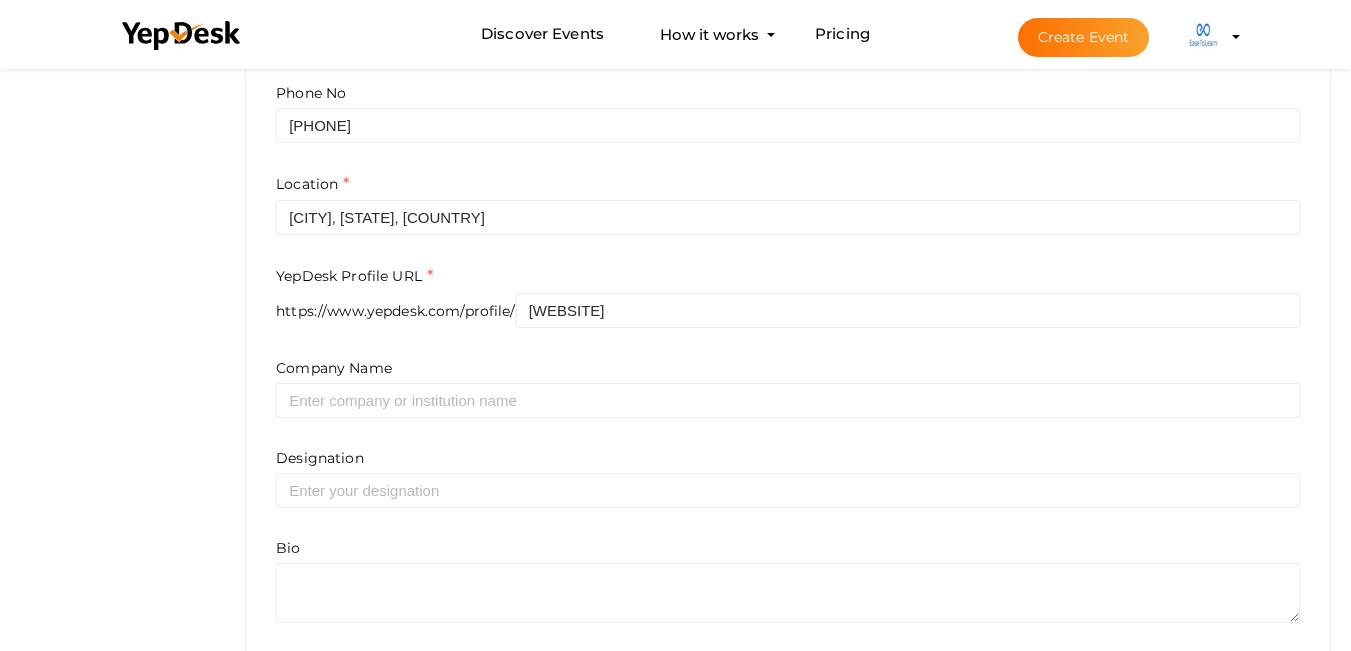 scroll, scrollTop: 671, scrollLeft: 0, axis: vertical 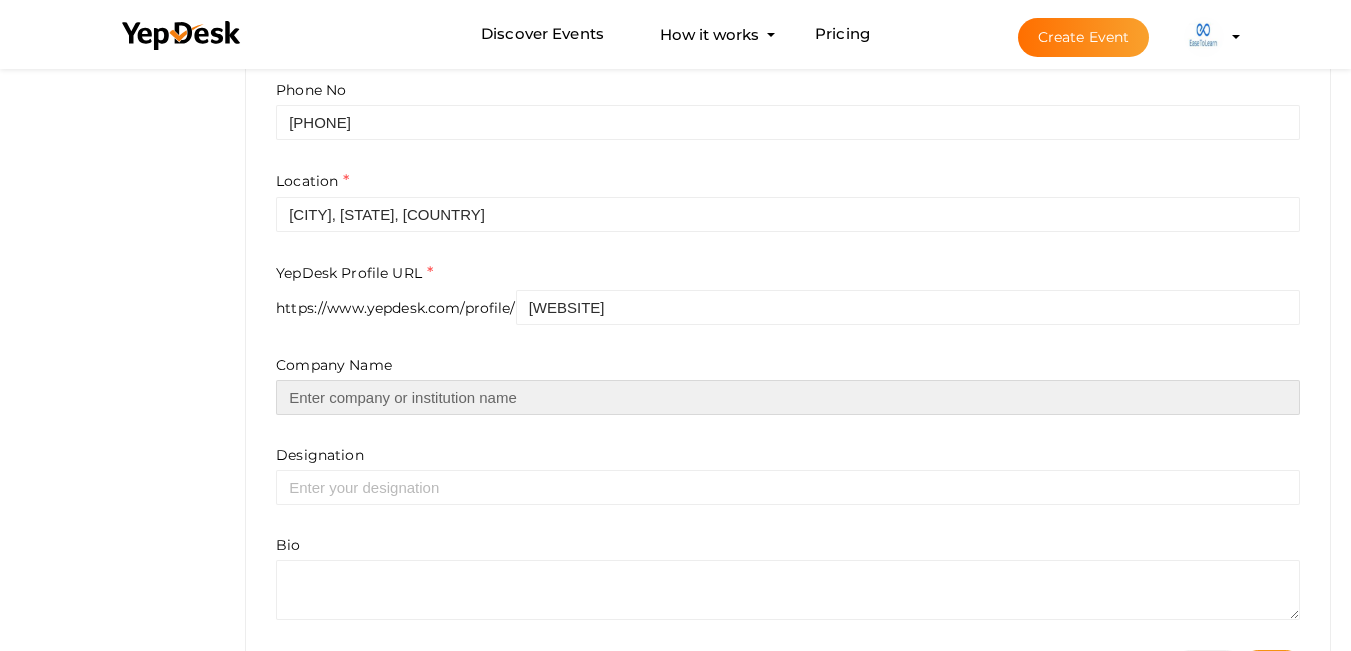 click at bounding box center [788, 397] 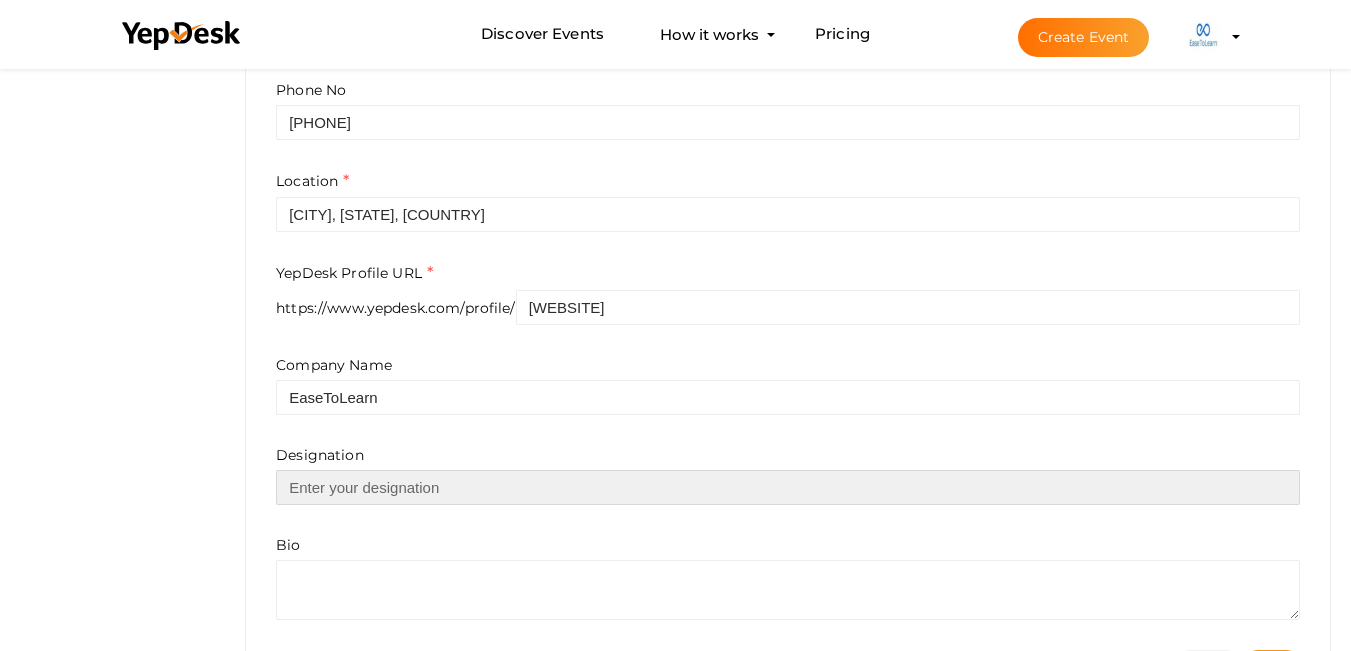click at bounding box center [788, 487] 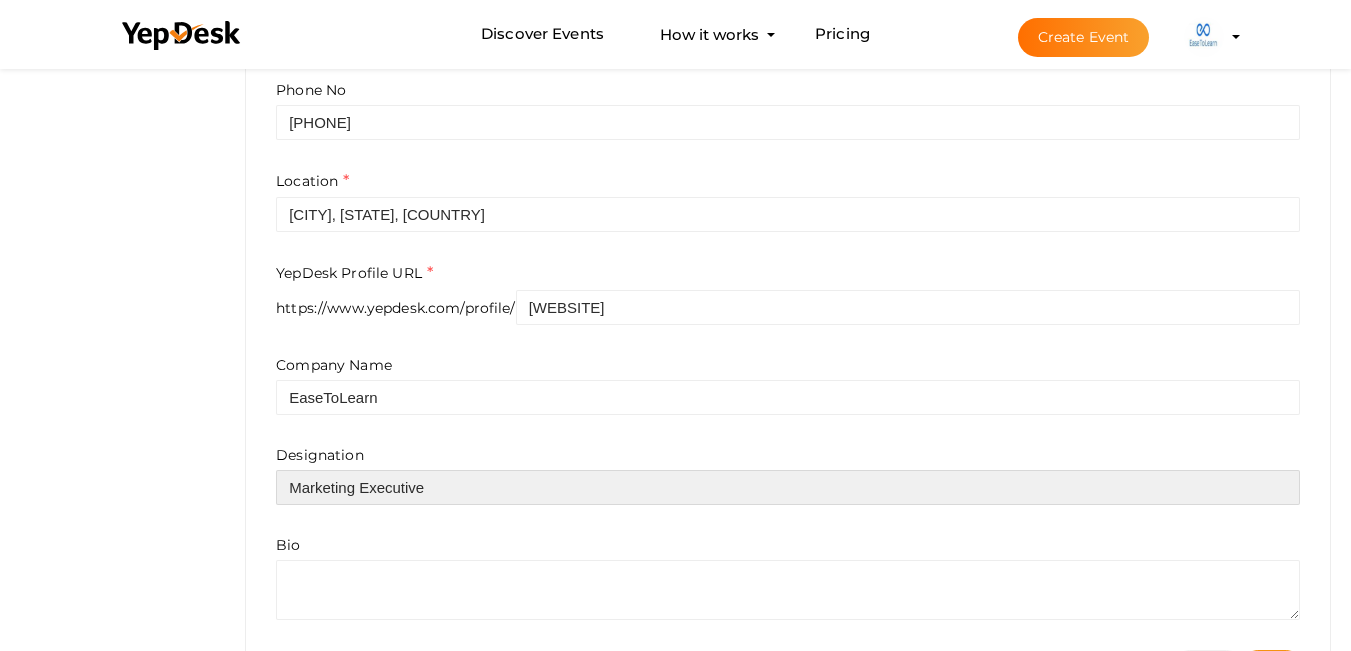 type on "Marketing Executive" 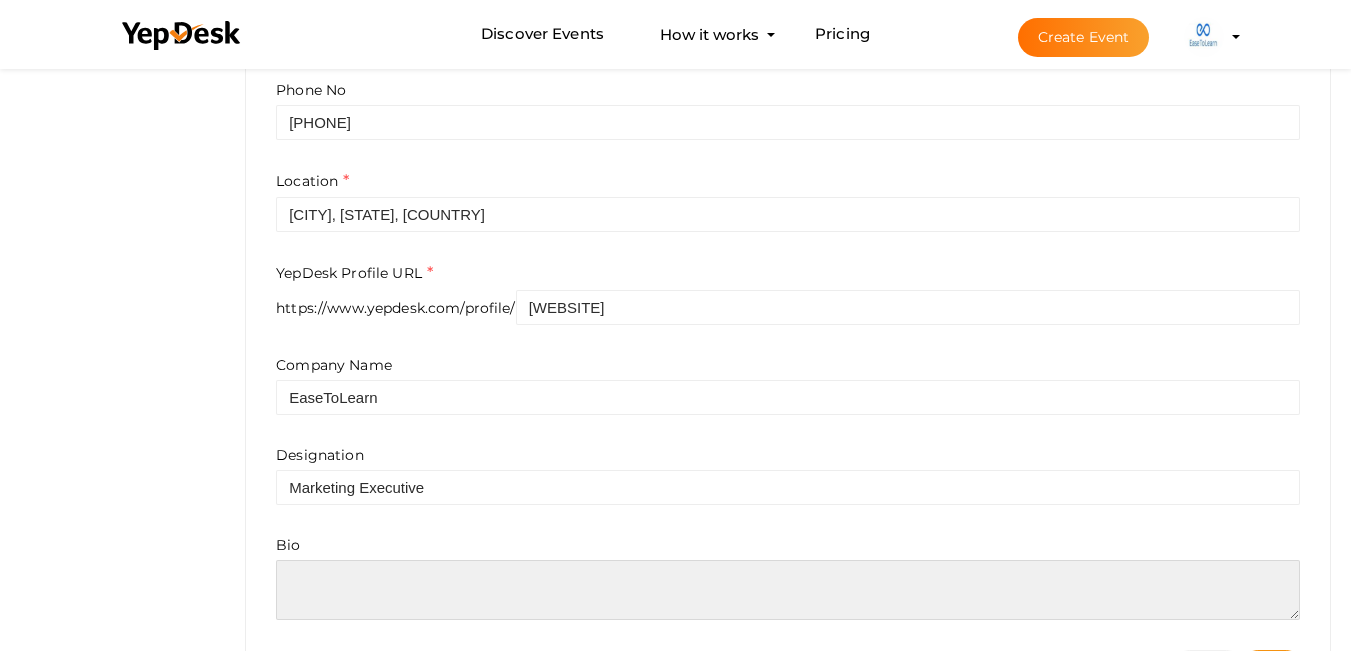 paste on "[WEBSITE] offers expertly designed CLAT Mock Test series to help you excel in the CLAT exam. Each CLAT Mock Test replicates real exam patterns, enhancing your accuracy and speed. Our AI-powered analytics identify strengths and areas to improve. Practicing with [WEBSITE] CLAT Mock Test boosts confidence and exam readiness. Stay ahead with updated content, smart feedback, and a proven strategy. Begin your journey to CLAT success with our powerful CLAT Mock Test platform." 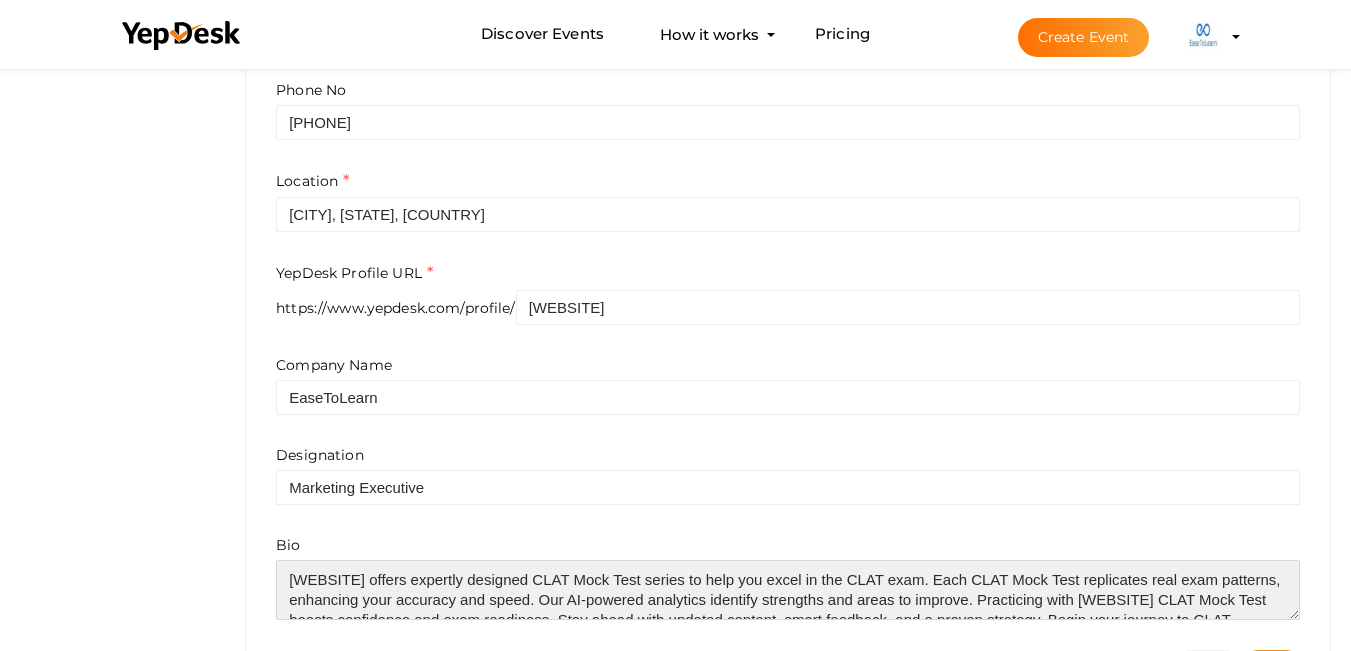 scroll, scrollTop: 30, scrollLeft: 0, axis: vertical 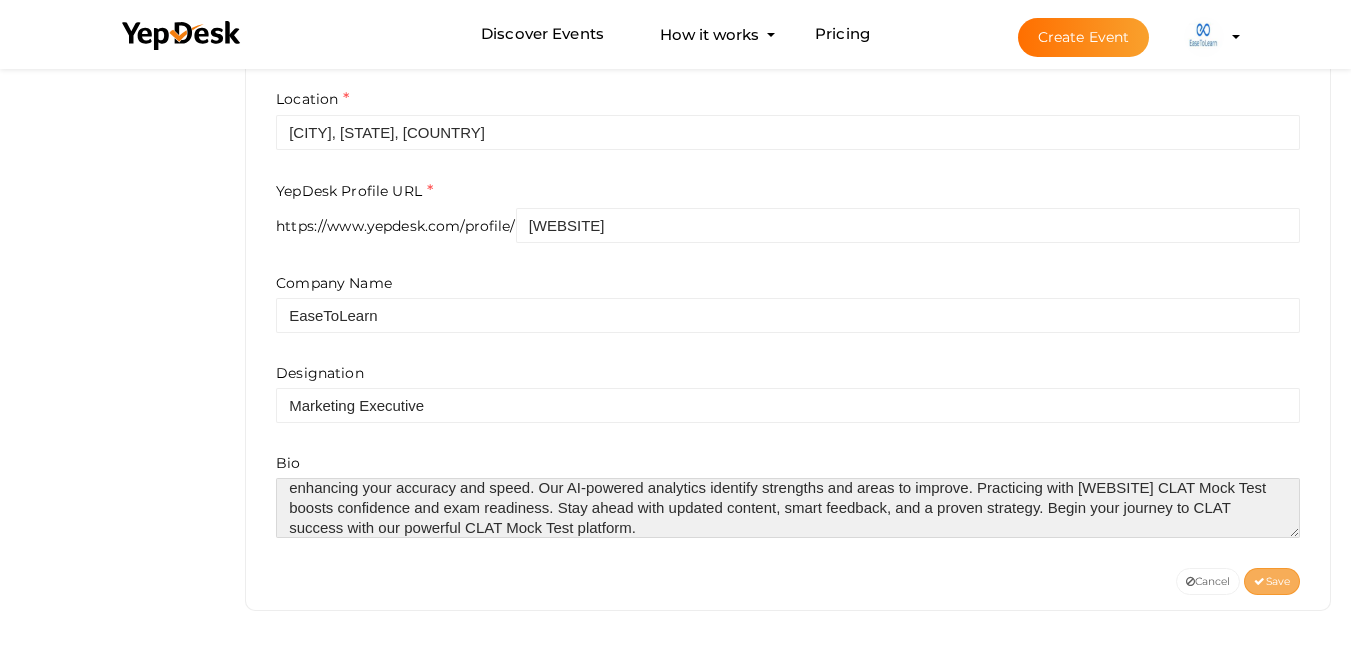 type on "[WEBSITE] offers expertly designed CLAT Mock Test series to help you excel in the CLAT exam. Each CLAT Mock Test replicates real exam patterns, enhancing your accuracy and speed. Our AI-powered analytics identify strengths and areas to improve. Practicing with [WEBSITE] CLAT Mock Test boosts confidence and exam readiness. Stay ahead with updated content, smart feedback, and a proven strategy. Begin your journey to CLAT success with our powerful CLAT Mock Test platform." 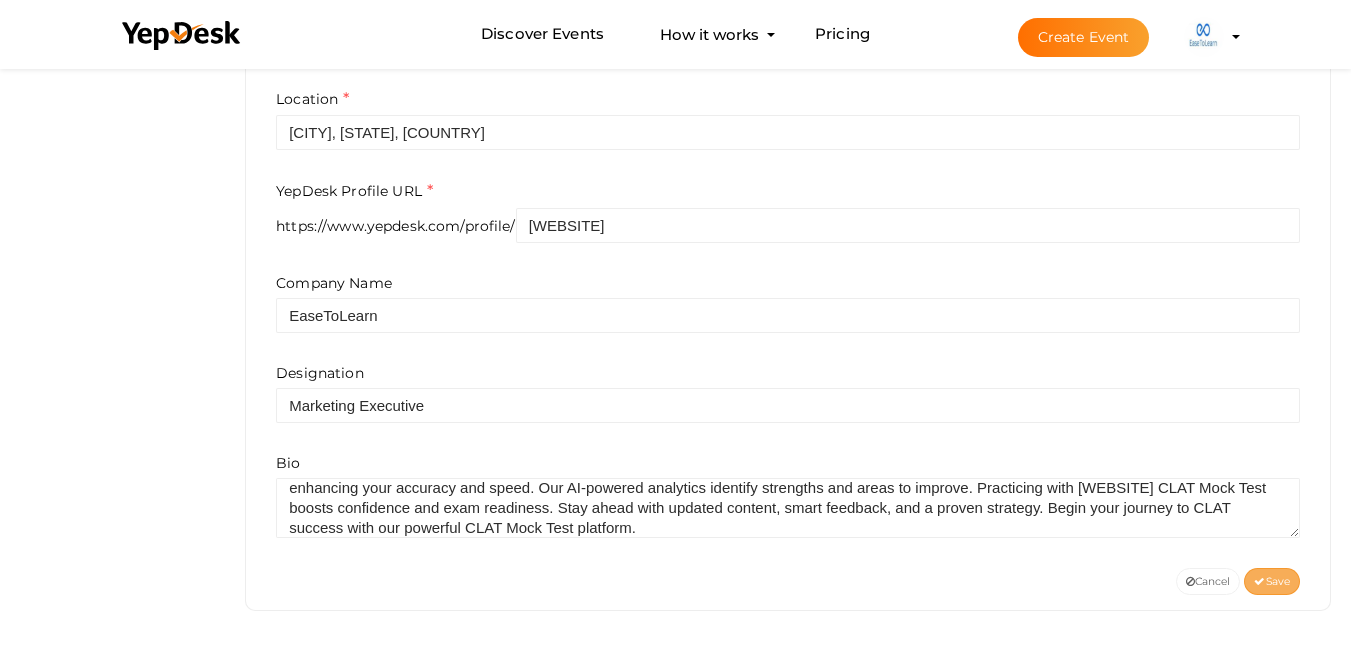 click on "Save" at bounding box center (1272, 581) 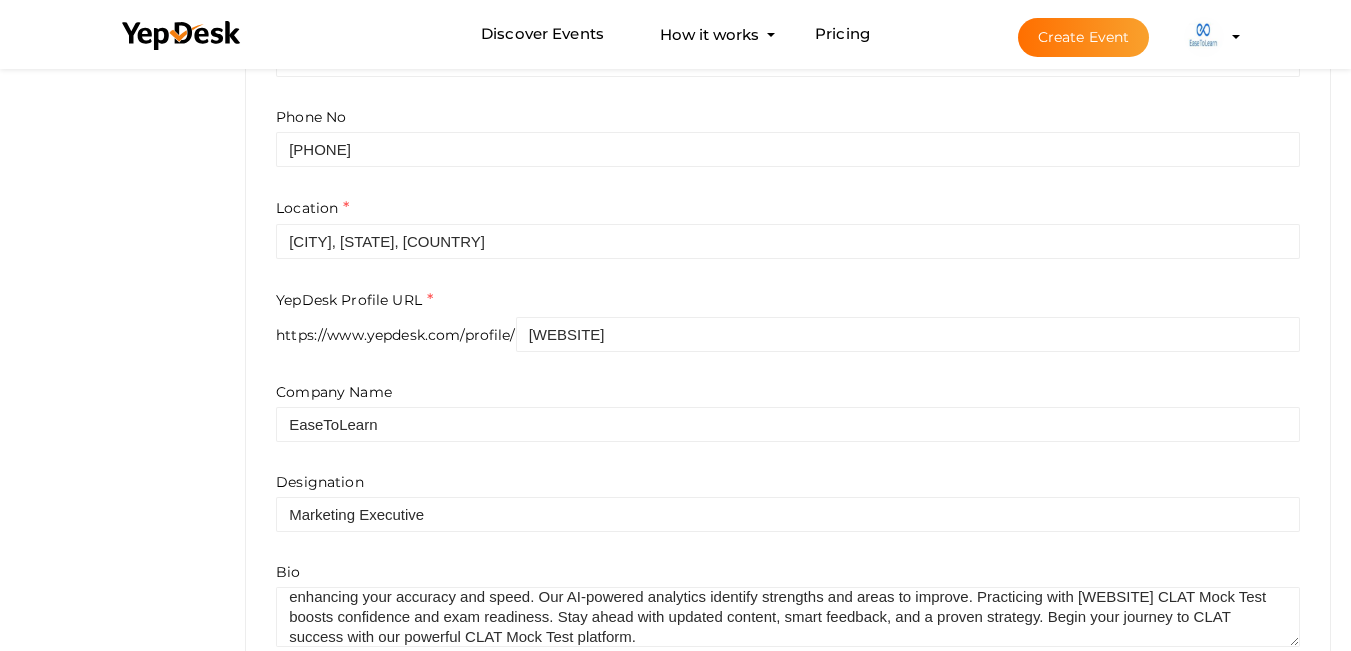 scroll, scrollTop: 353, scrollLeft: 0, axis: vertical 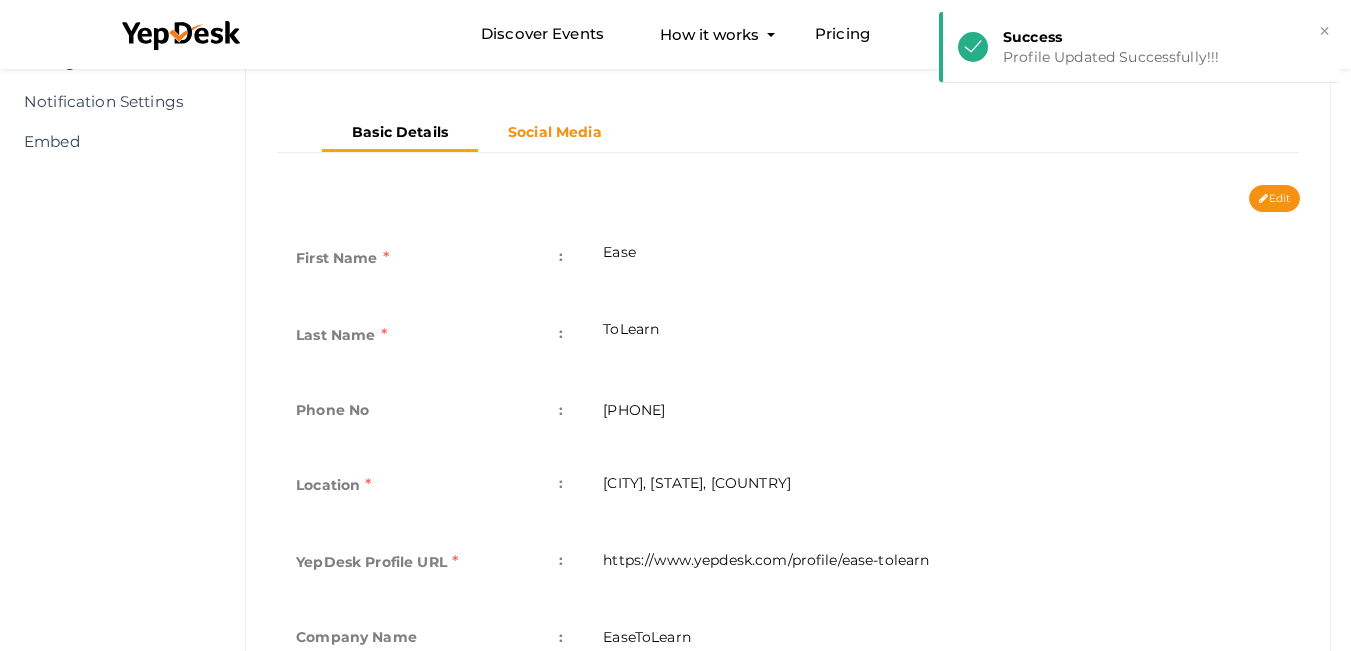 click on "Social Media" at bounding box center [555, 132] 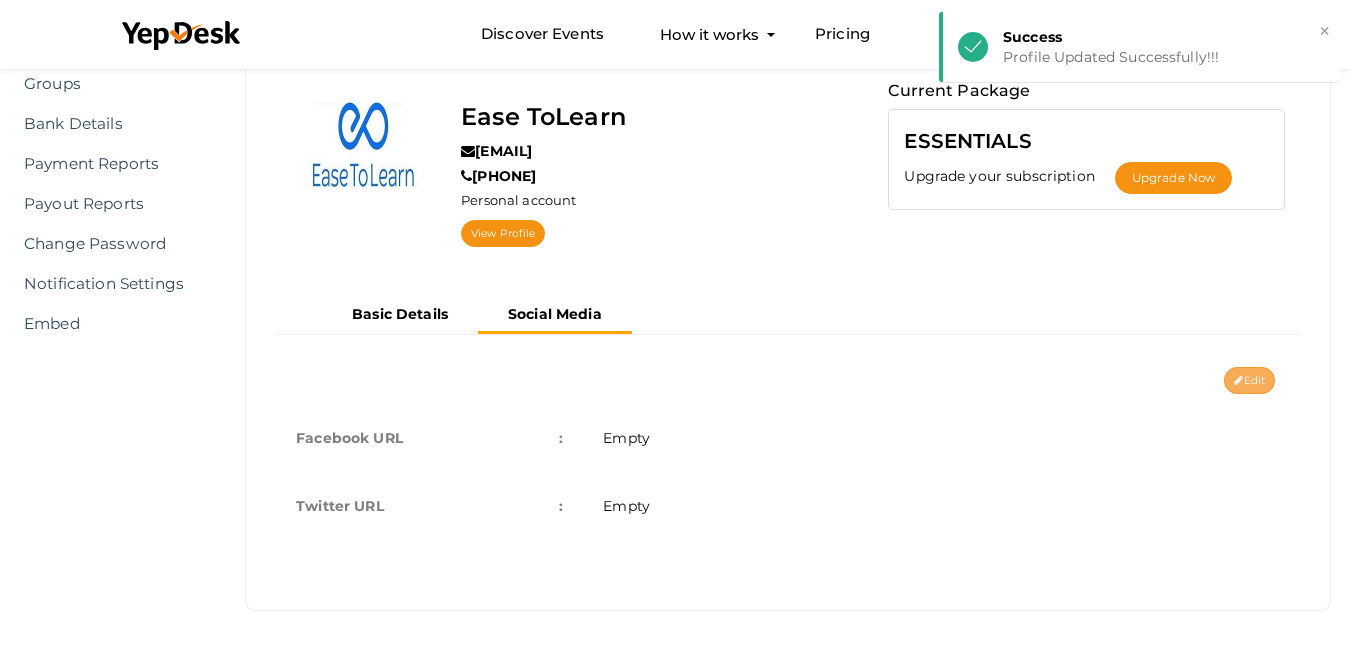 click on "Edit" at bounding box center [1249, 380] 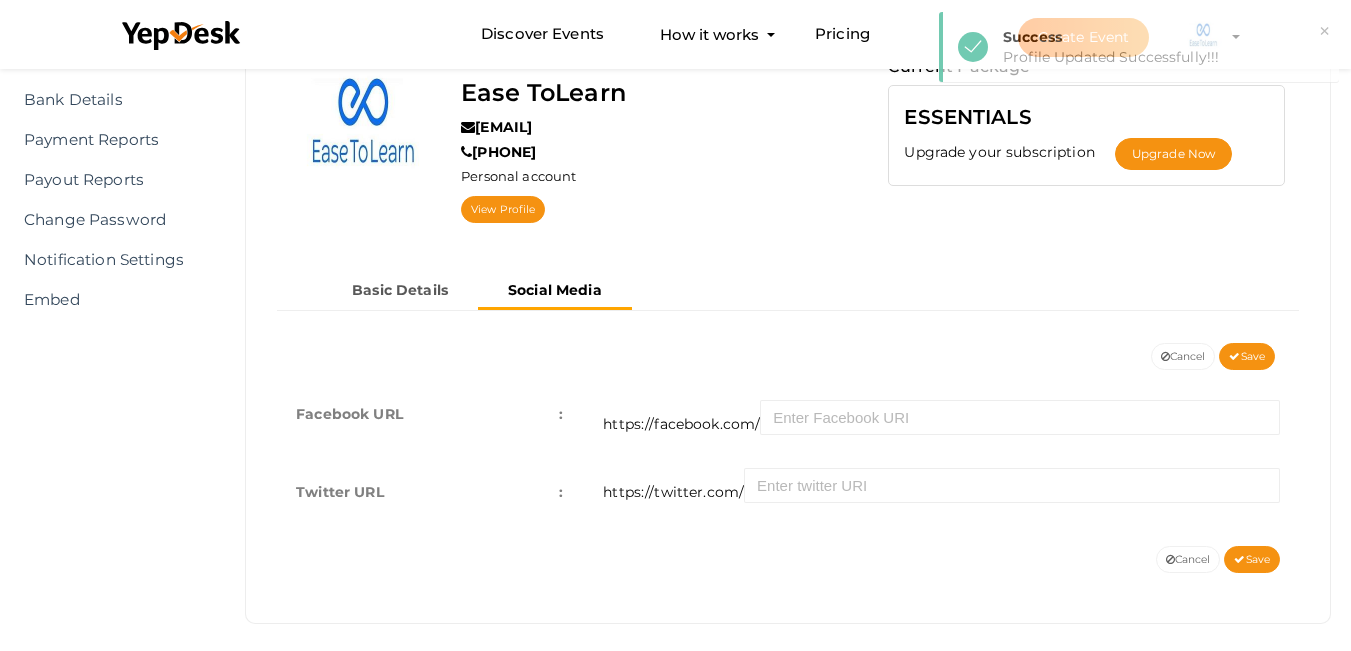 scroll, scrollTop: 208, scrollLeft: 0, axis: vertical 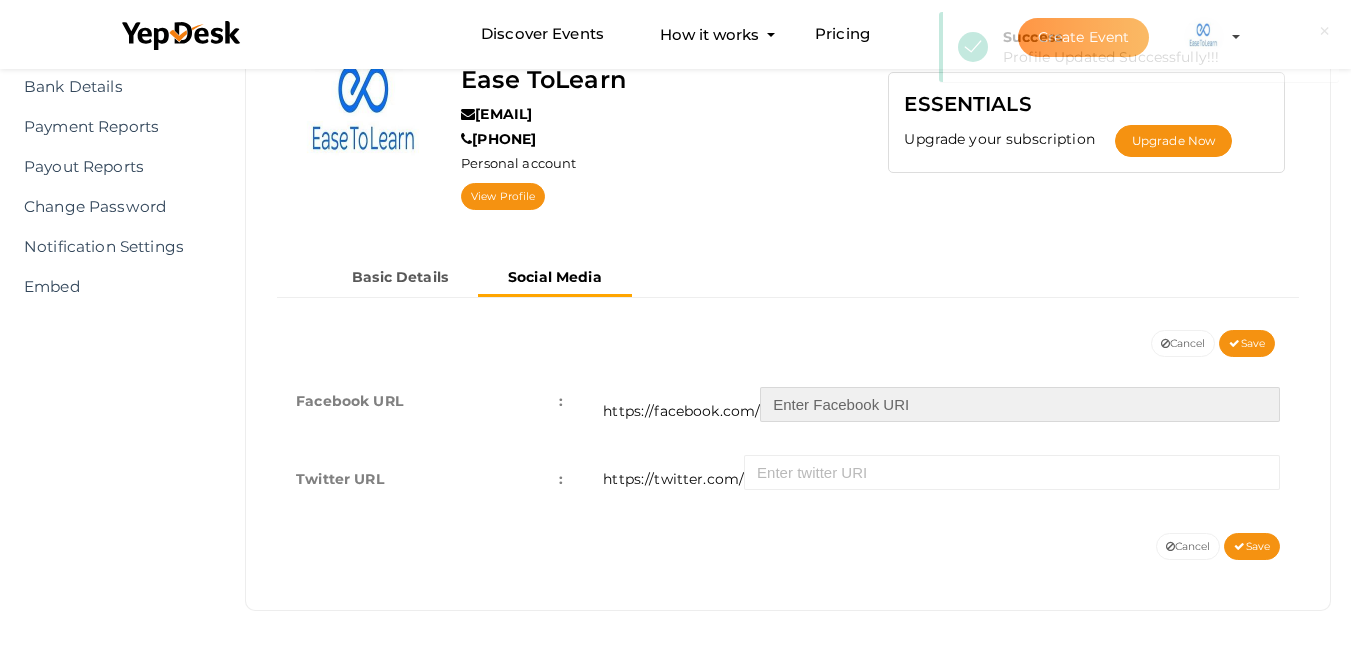 click at bounding box center (1020, 404) 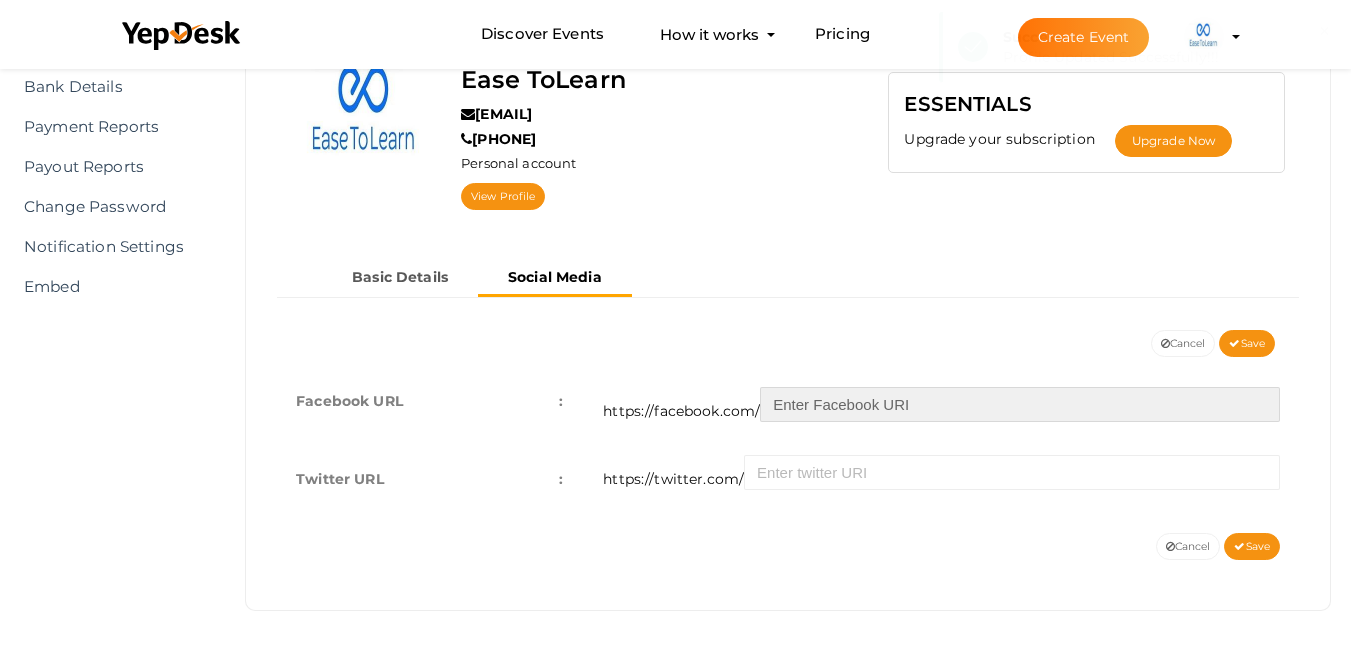click at bounding box center [1020, 404] 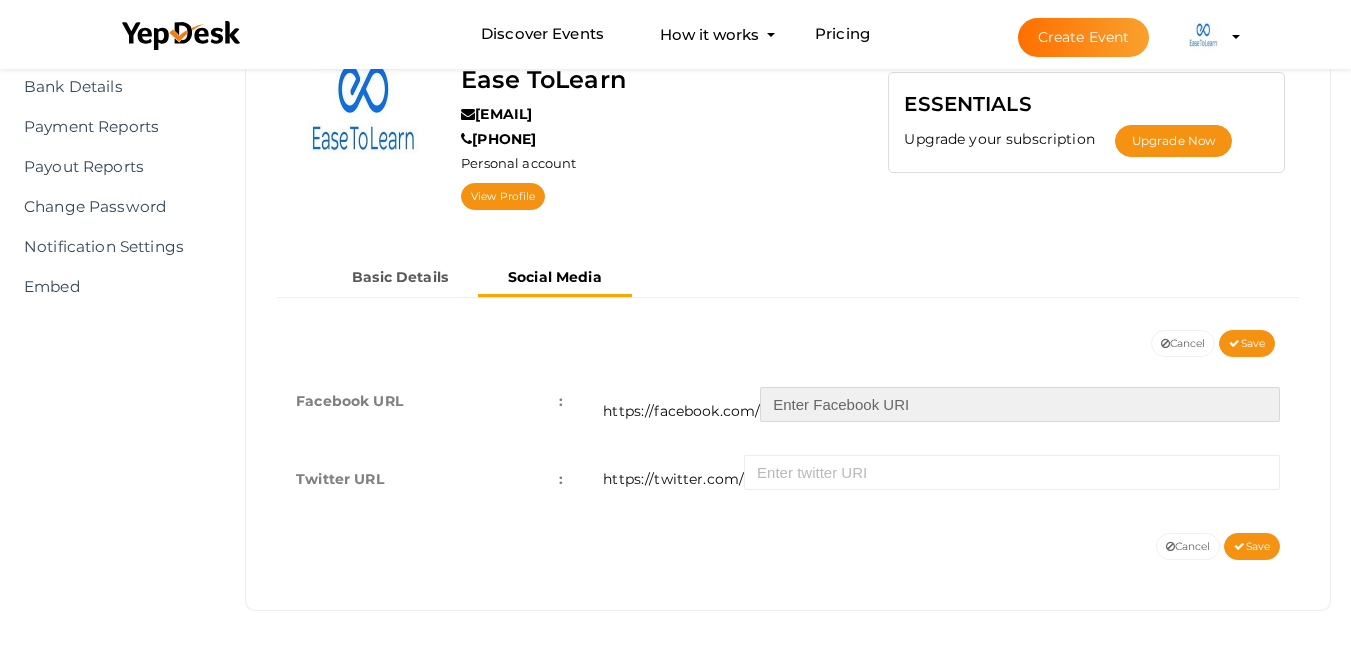 click at bounding box center [1020, 404] 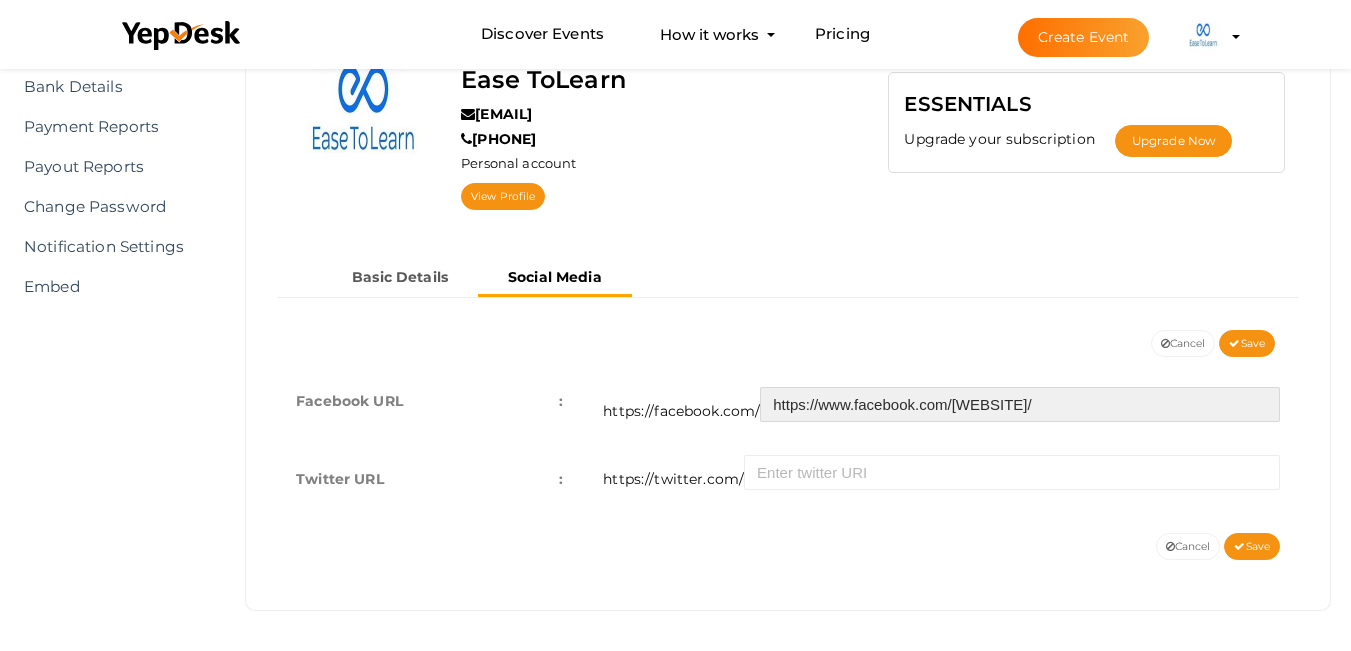 click on "https://www.facebook.com/[WEBSITE]/" at bounding box center [1020, 404] 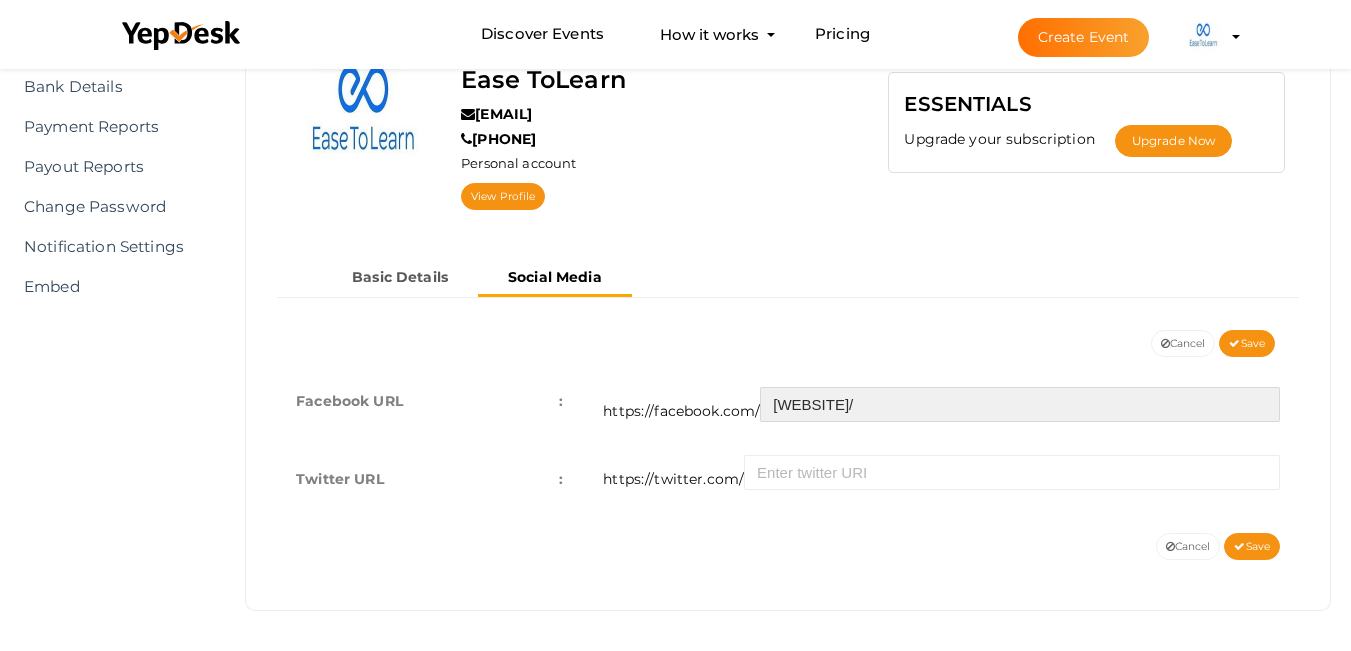 type on "[WEBSITE]/" 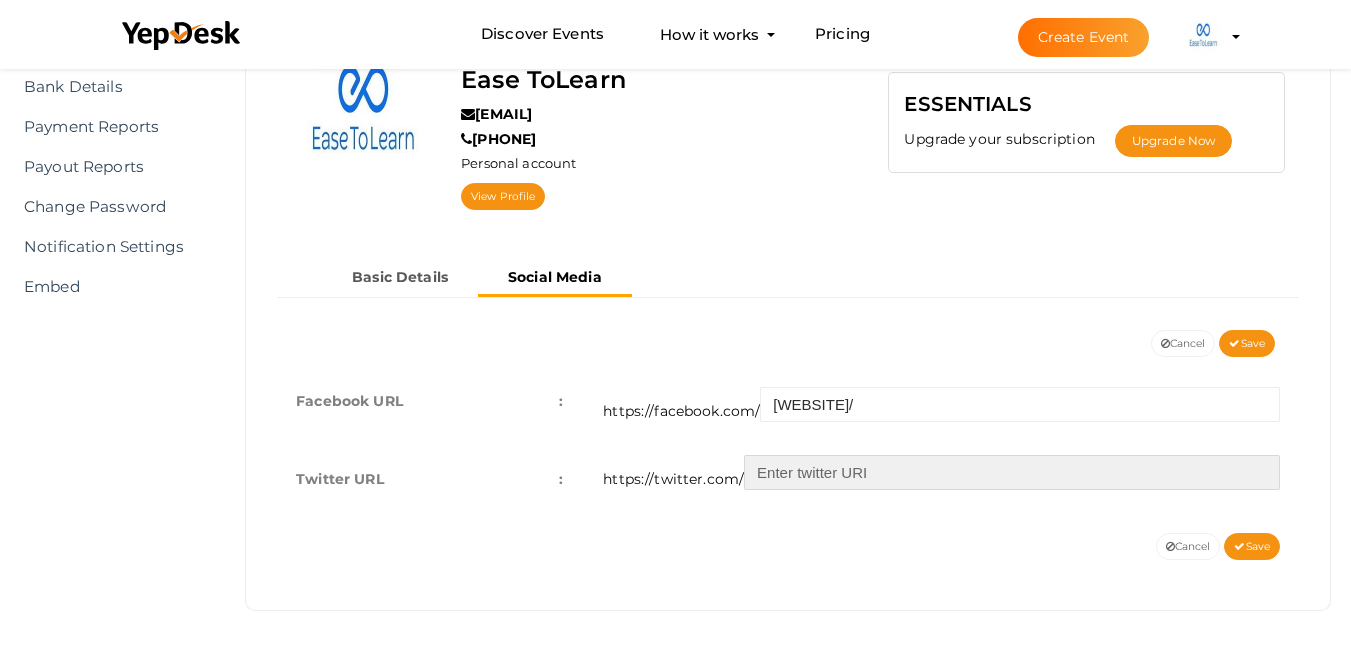 click at bounding box center (1012, 472) 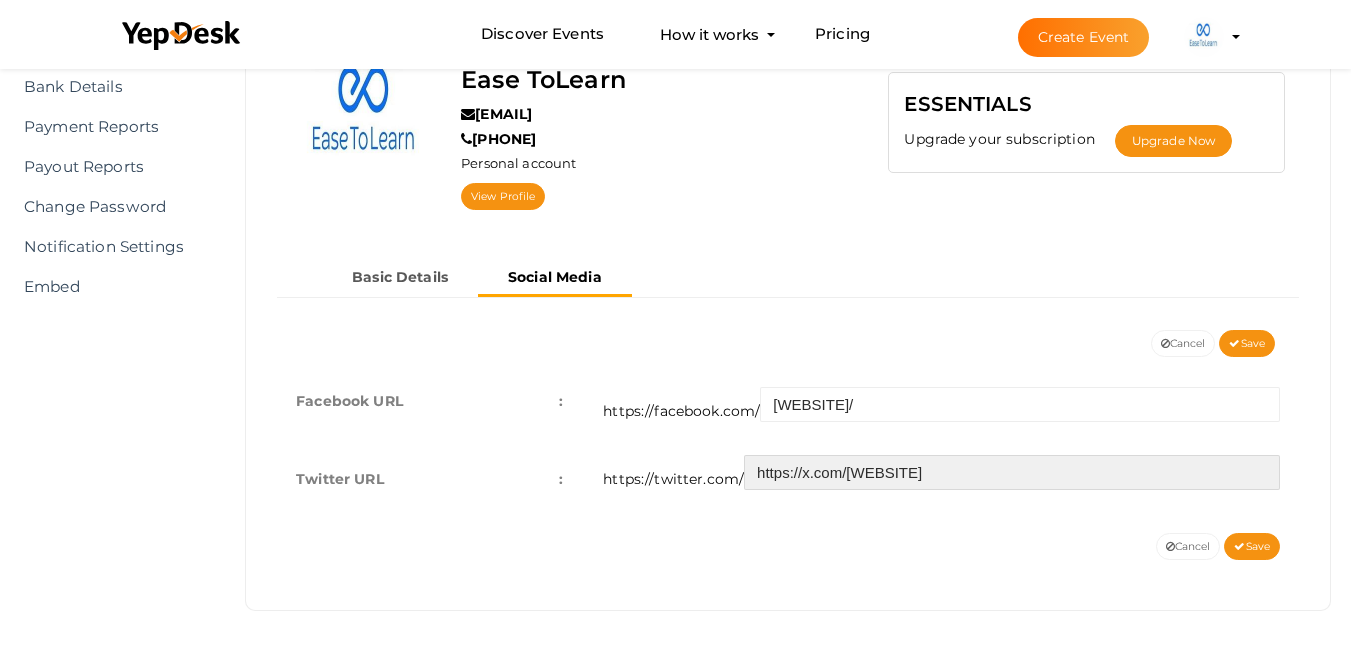 click on "https://x.com/[WEBSITE]" at bounding box center [1012, 472] 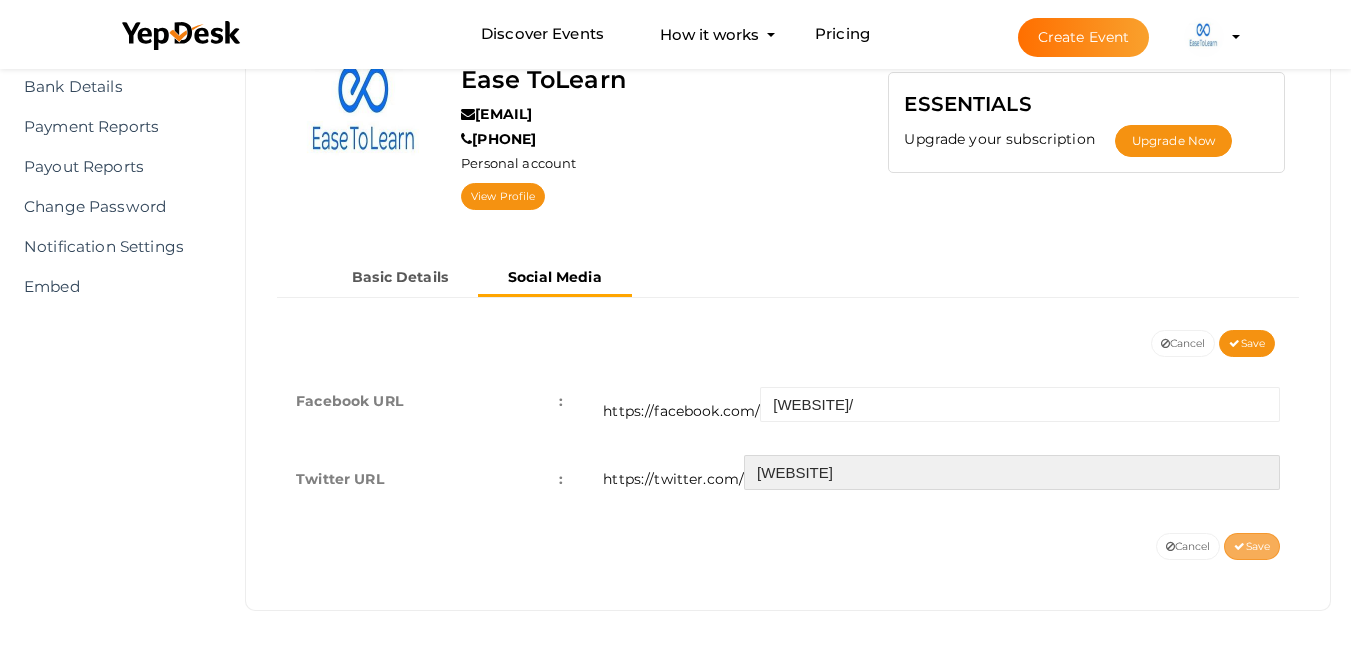type on "[WEBSITE]" 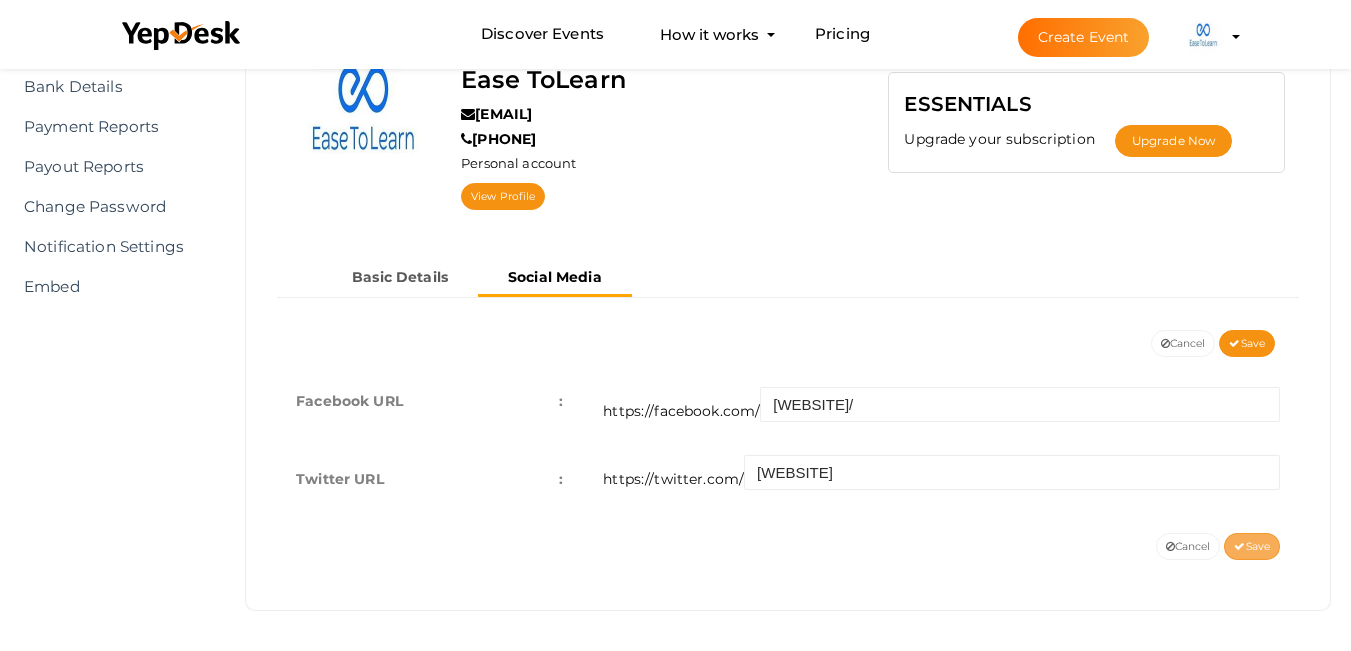 click on "Save" at bounding box center (1252, 546) 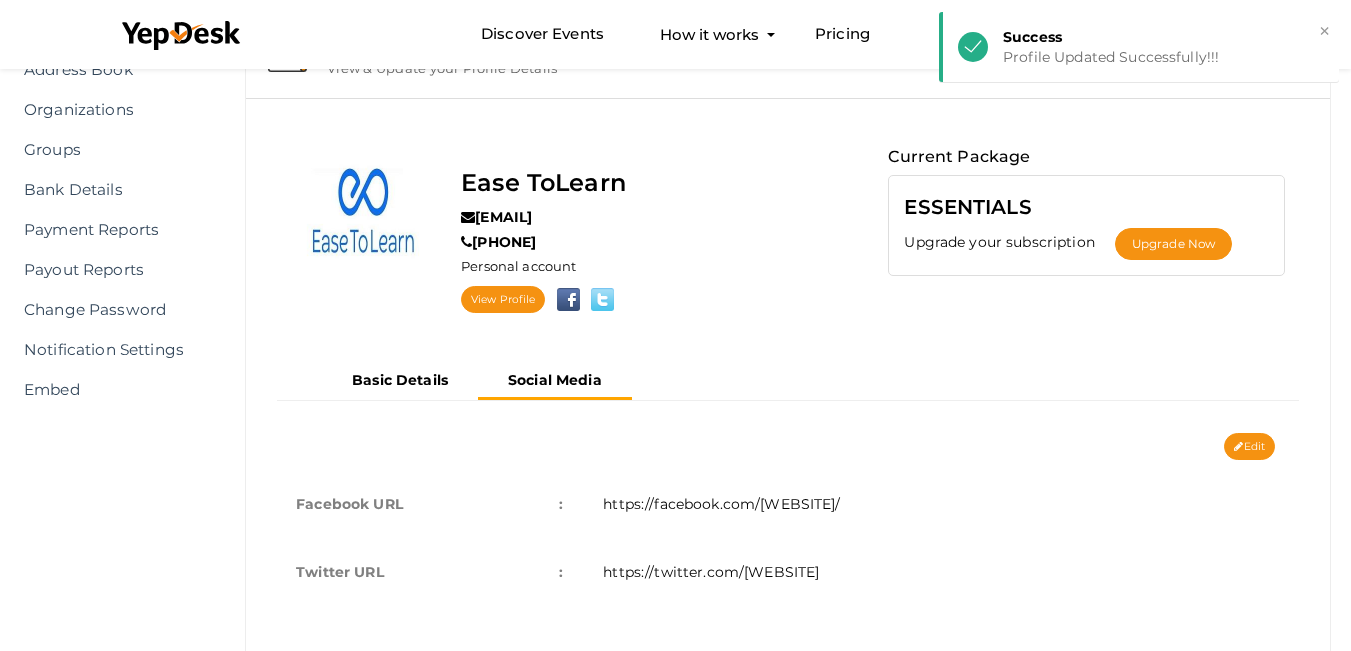 scroll, scrollTop: 0, scrollLeft: 0, axis: both 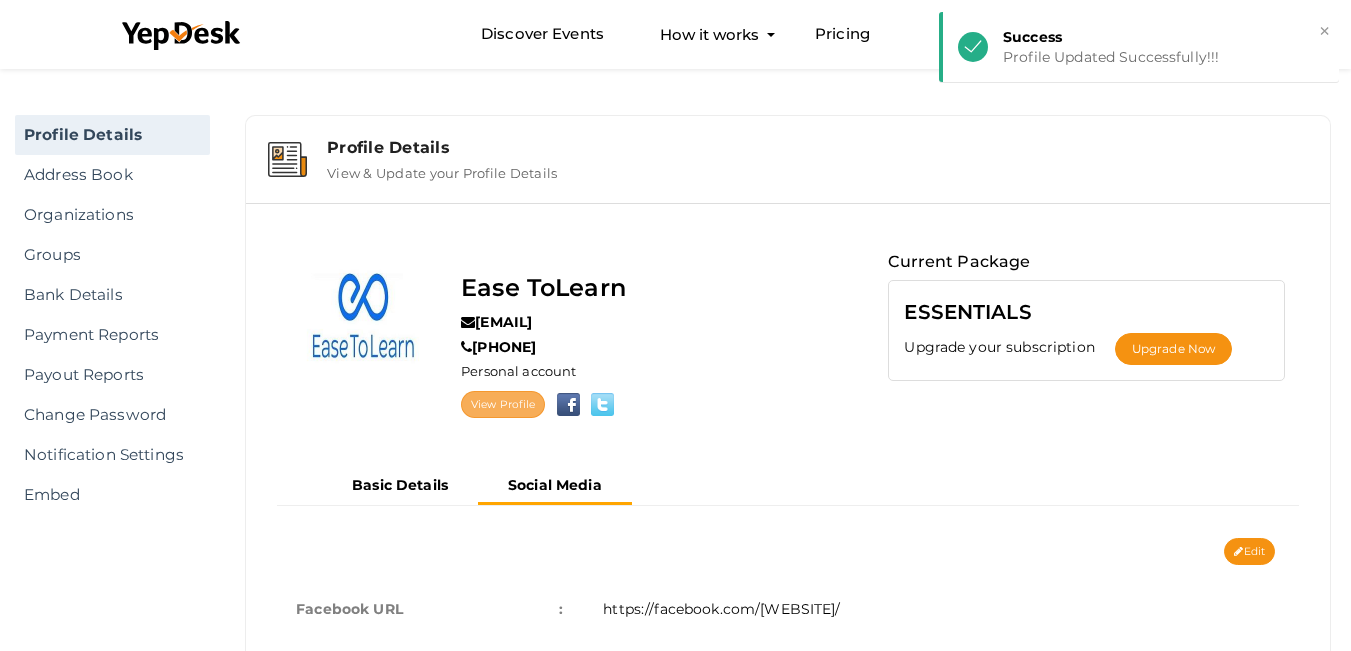 click on "View Profile" at bounding box center [503, 404] 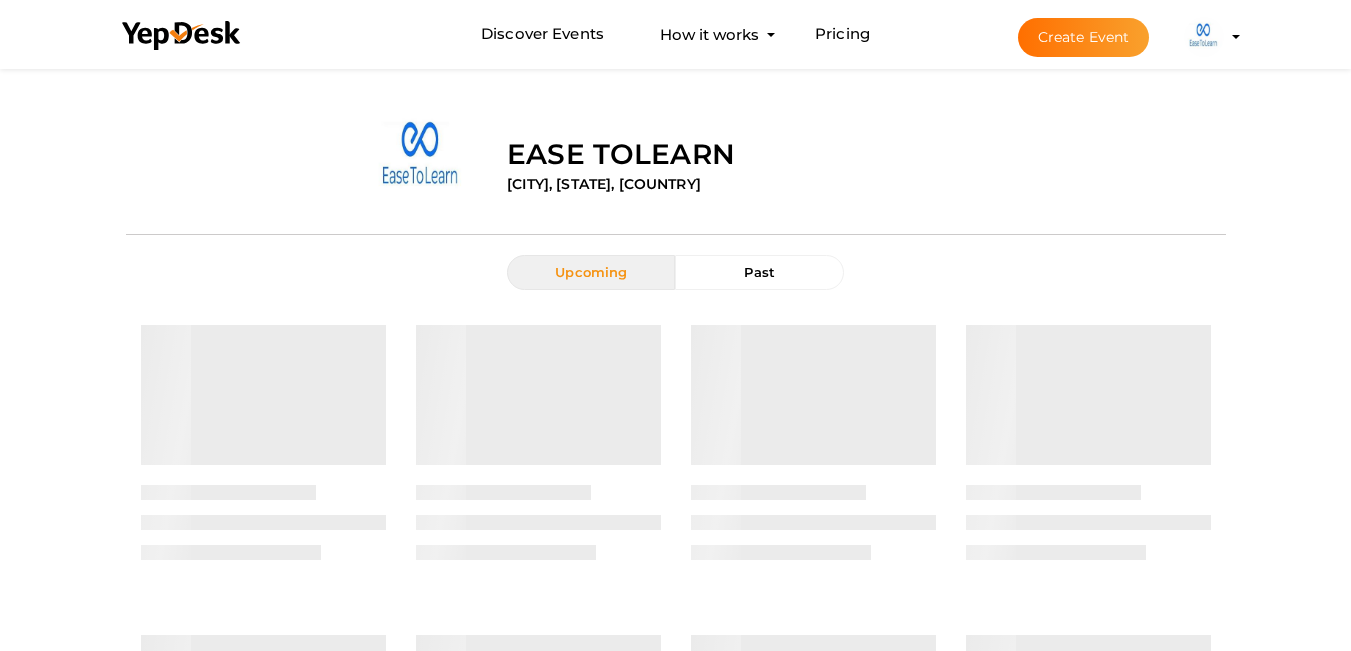 scroll, scrollTop: 0, scrollLeft: 0, axis: both 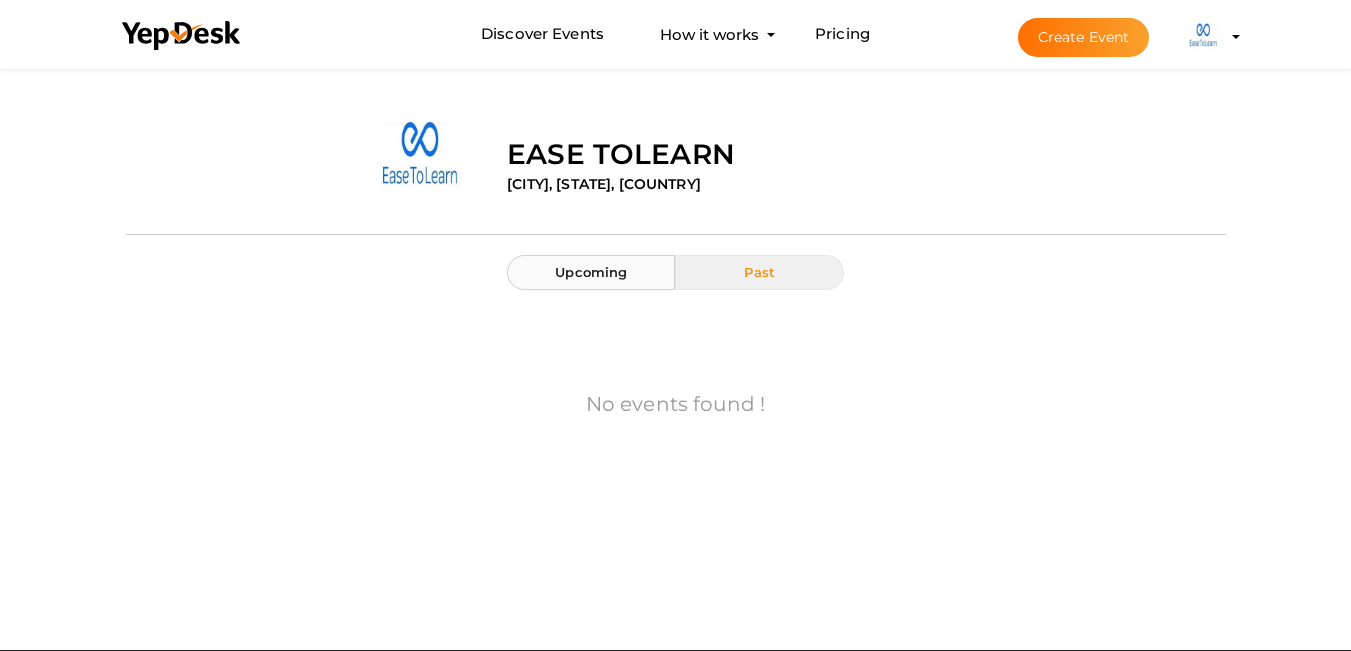 click on "Upcoming" at bounding box center [591, 272] 